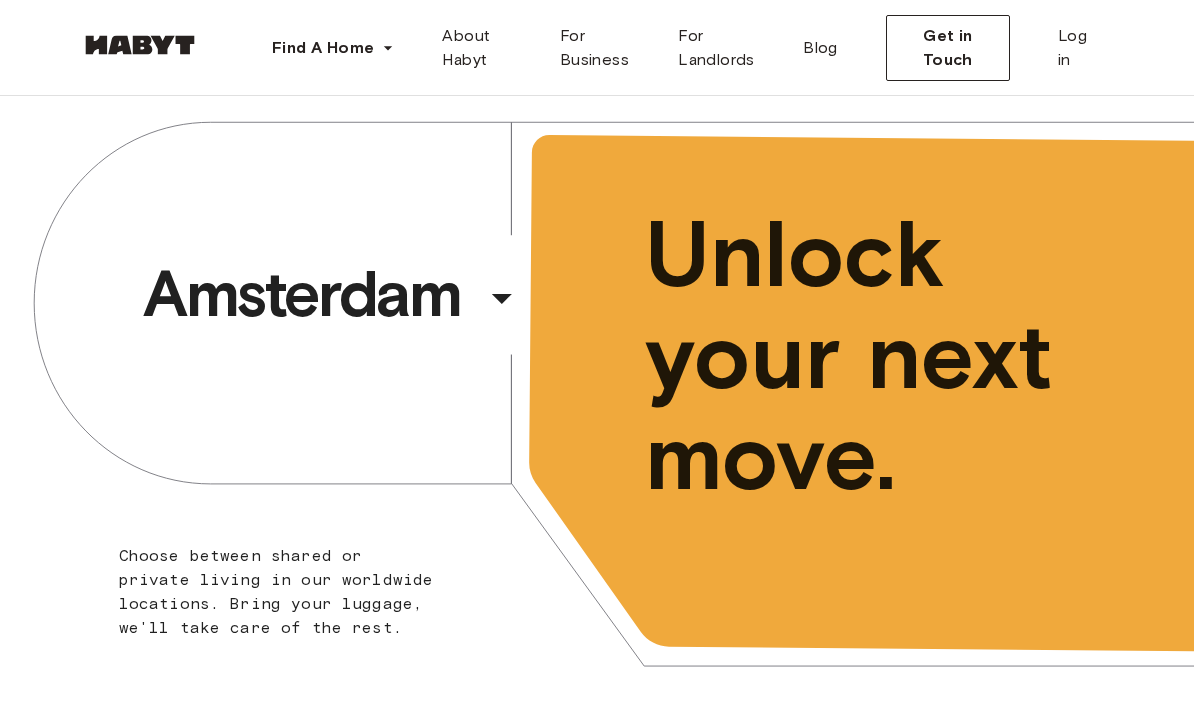 scroll, scrollTop: 0, scrollLeft: 0, axis: both 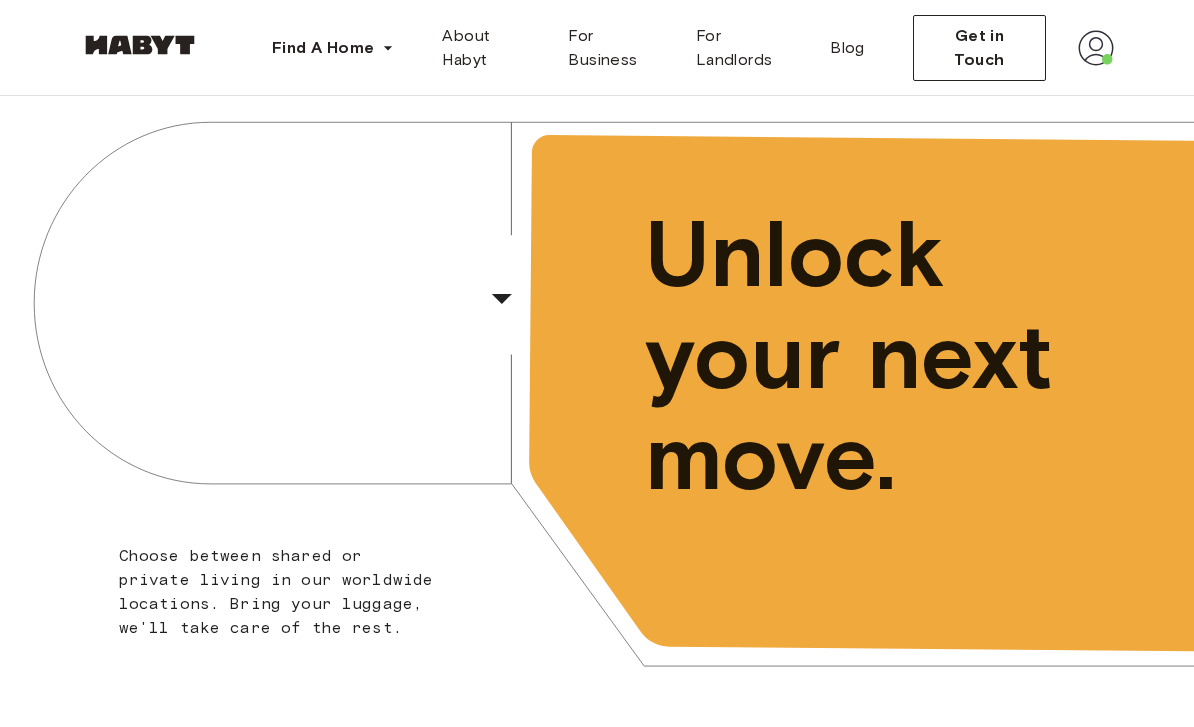 click at bounding box center [1096, 48] 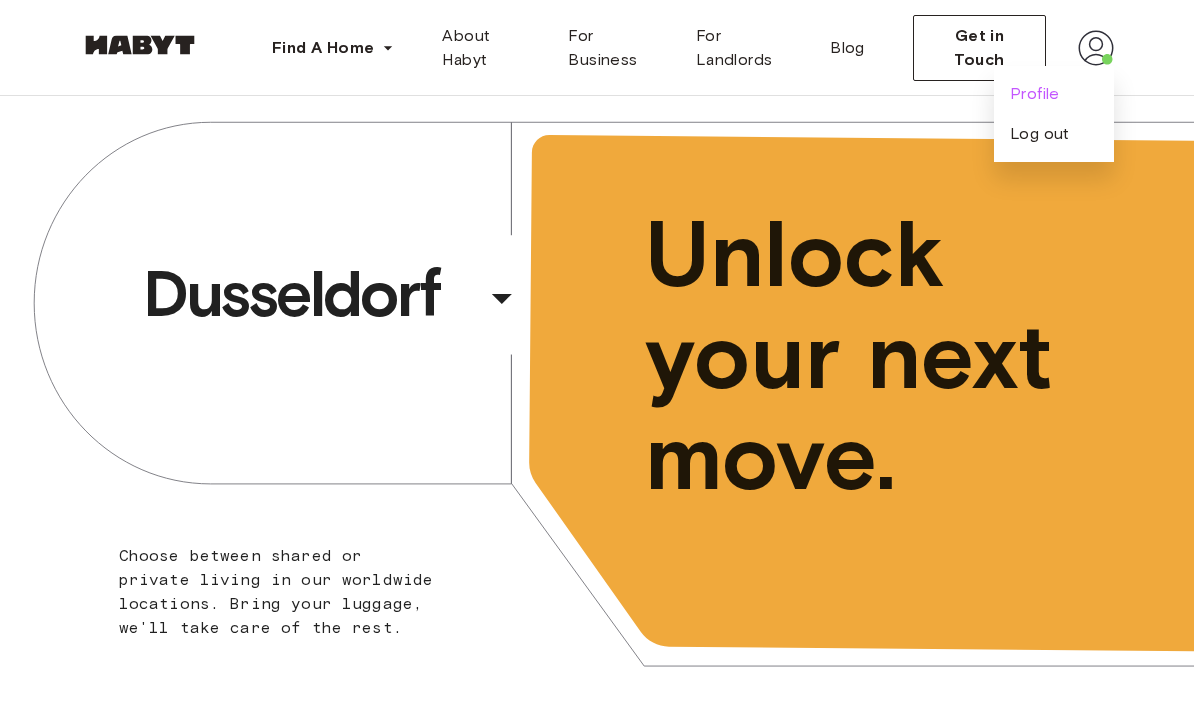 click on "Profile" at bounding box center (1035, 94) 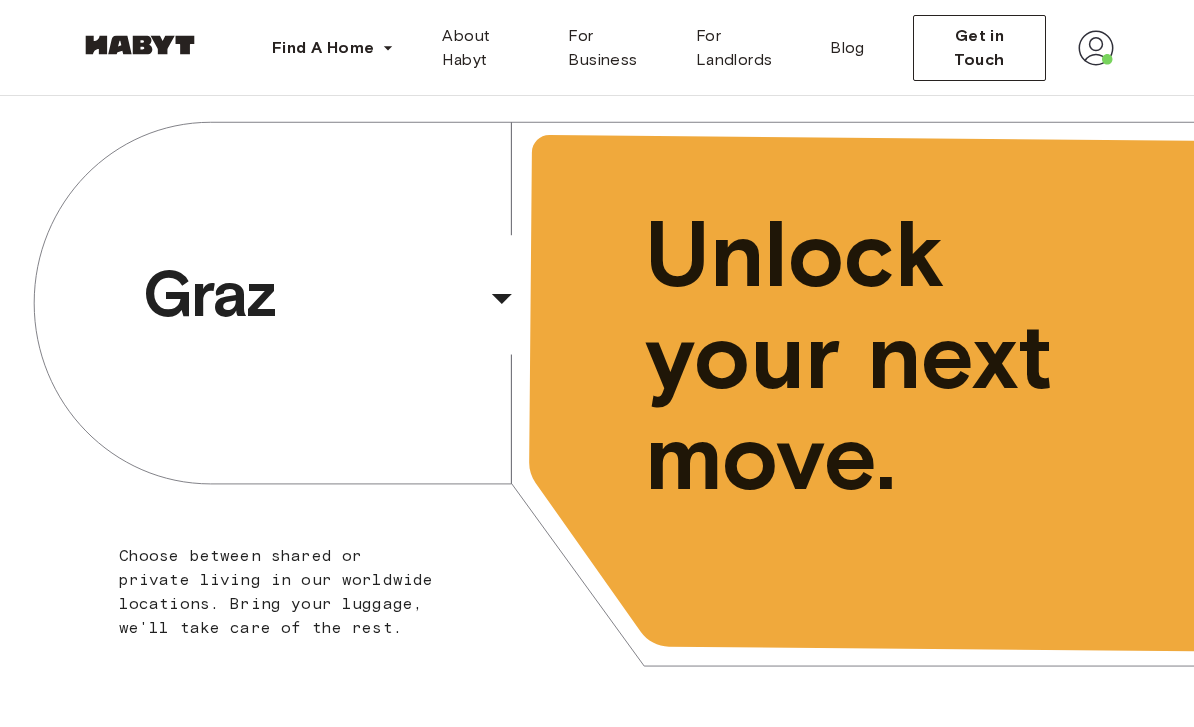 click at bounding box center [1096, 48] 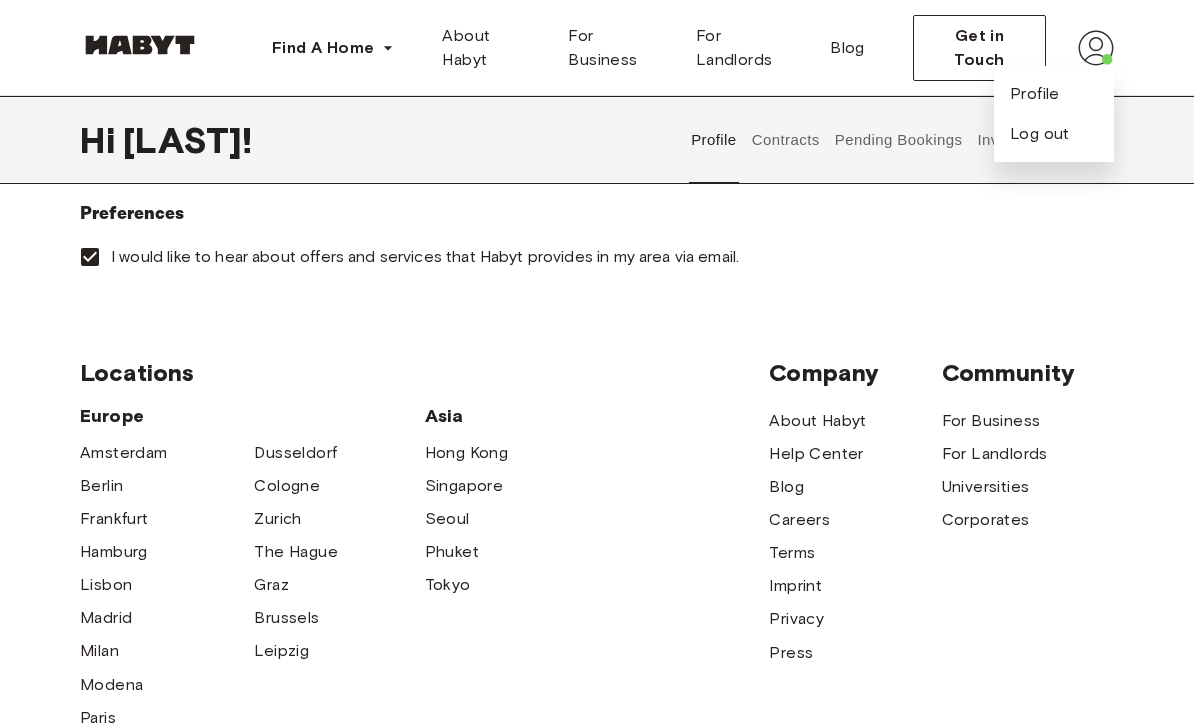 scroll, scrollTop: 763, scrollLeft: 0, axis: vertical 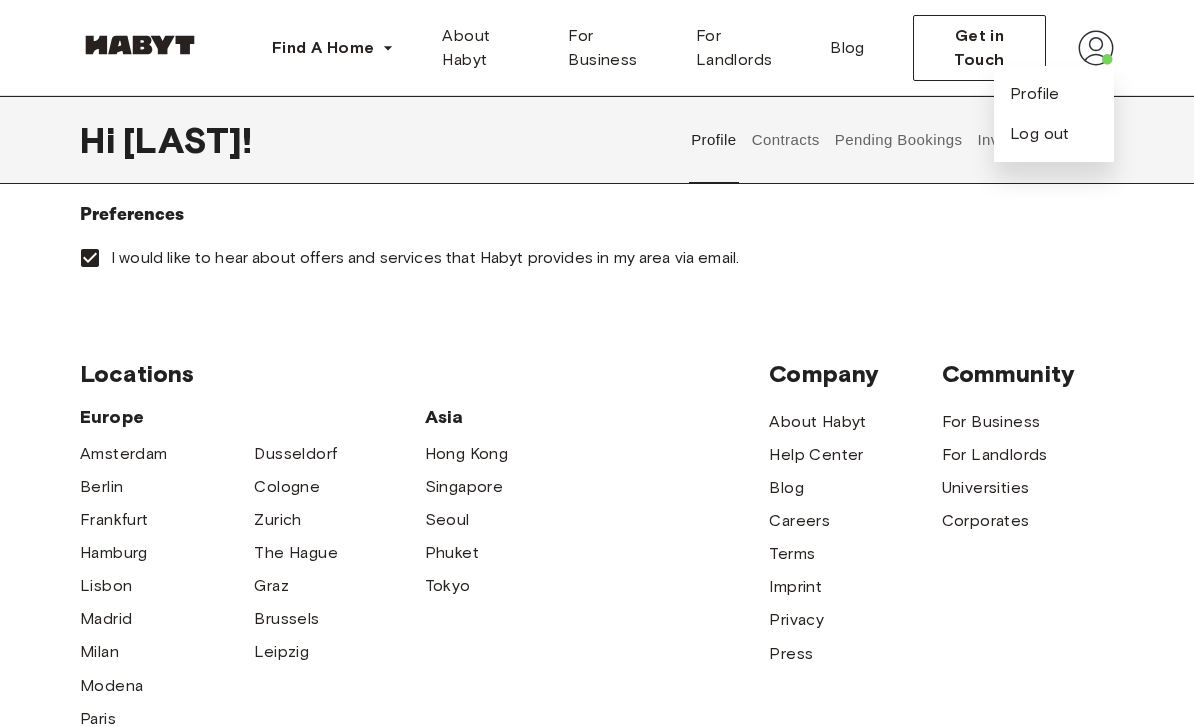 click on "Contracts" at bounding box center [785, 140] 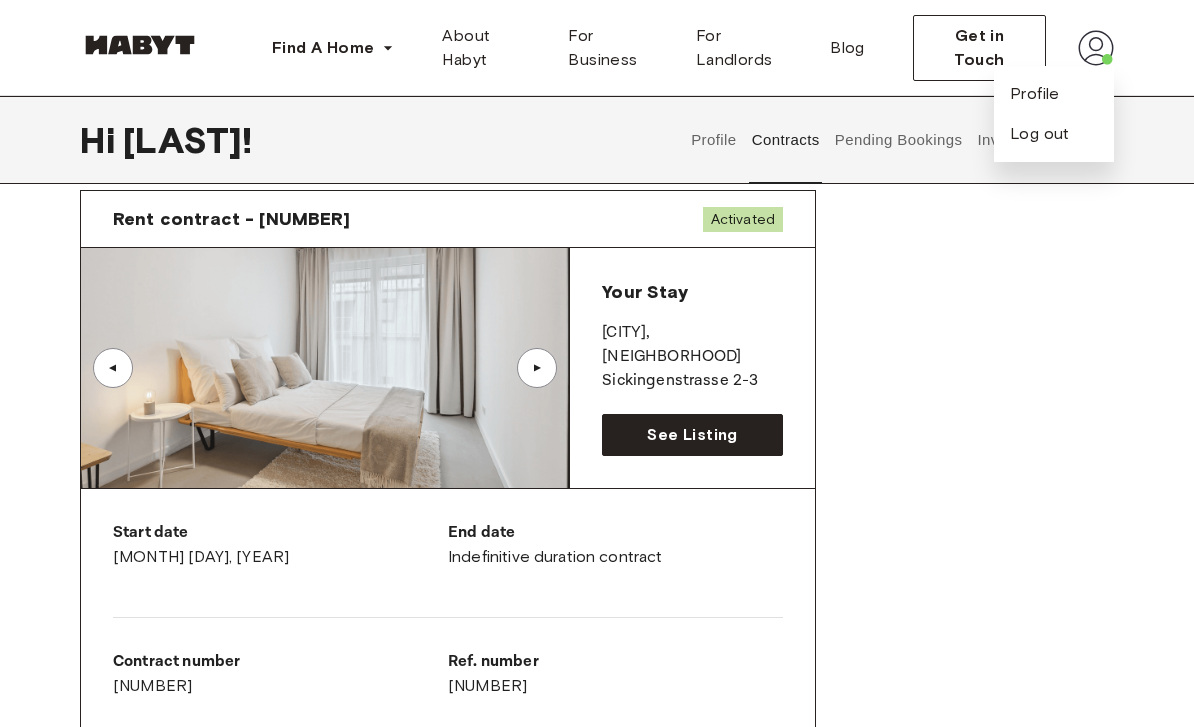 scroll, scrollTop: 71, scrollLeft: 0, axis: vertical 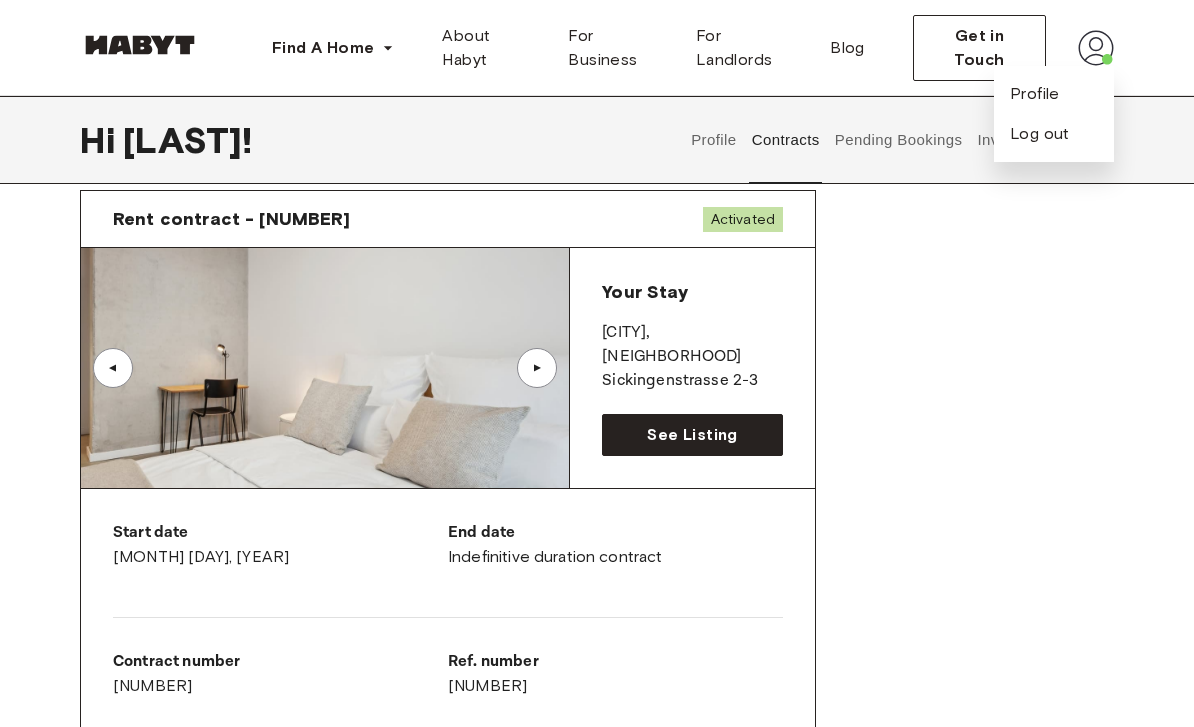 click on "▲" at bounding box center [113, 368] 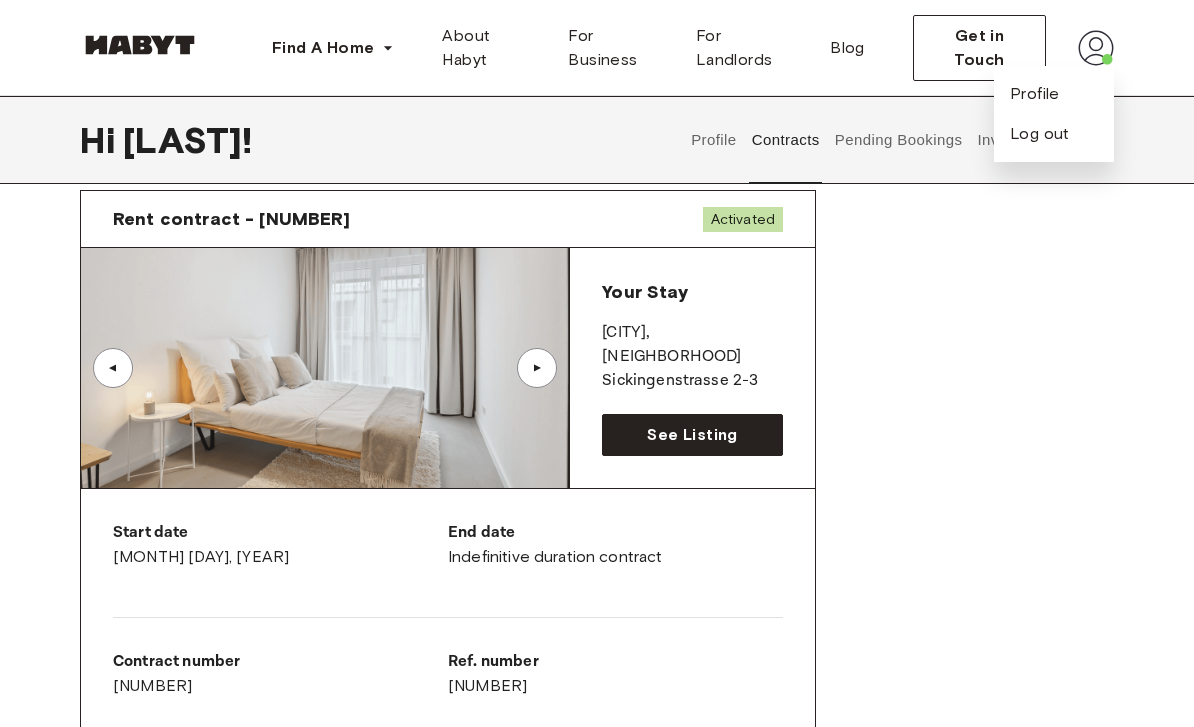 click on "▲" at bounding box center [537, 368] 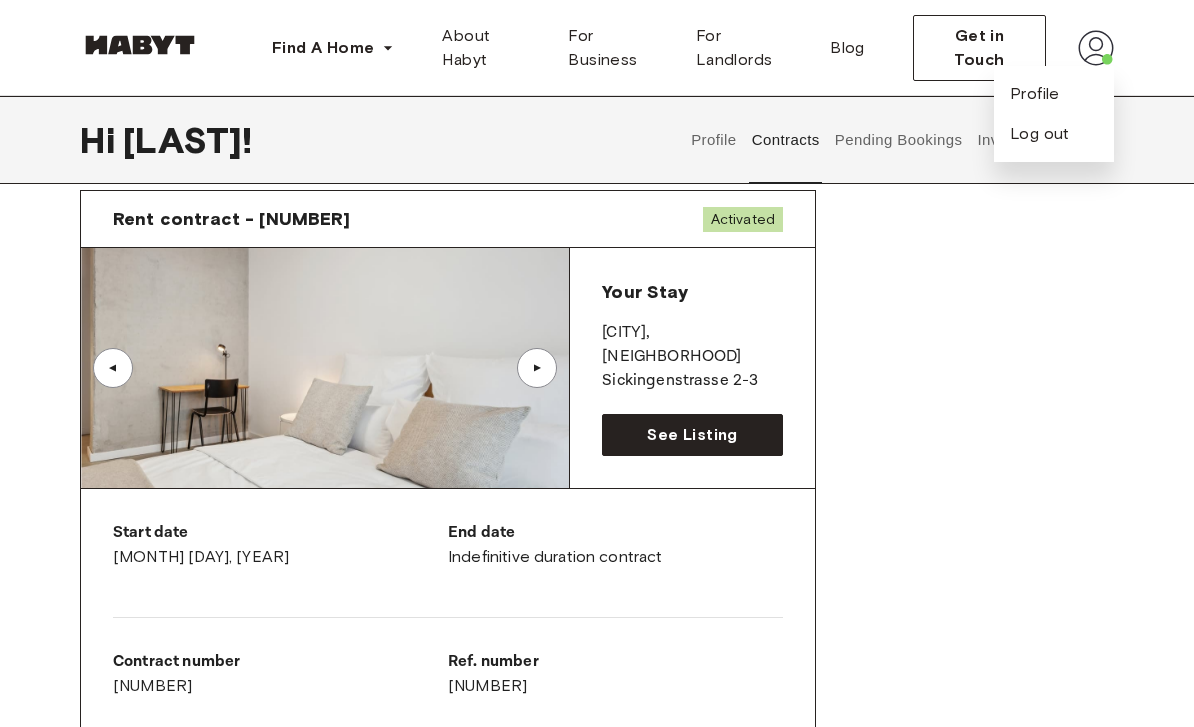 click on "▲" at bounding box center [537, 368] 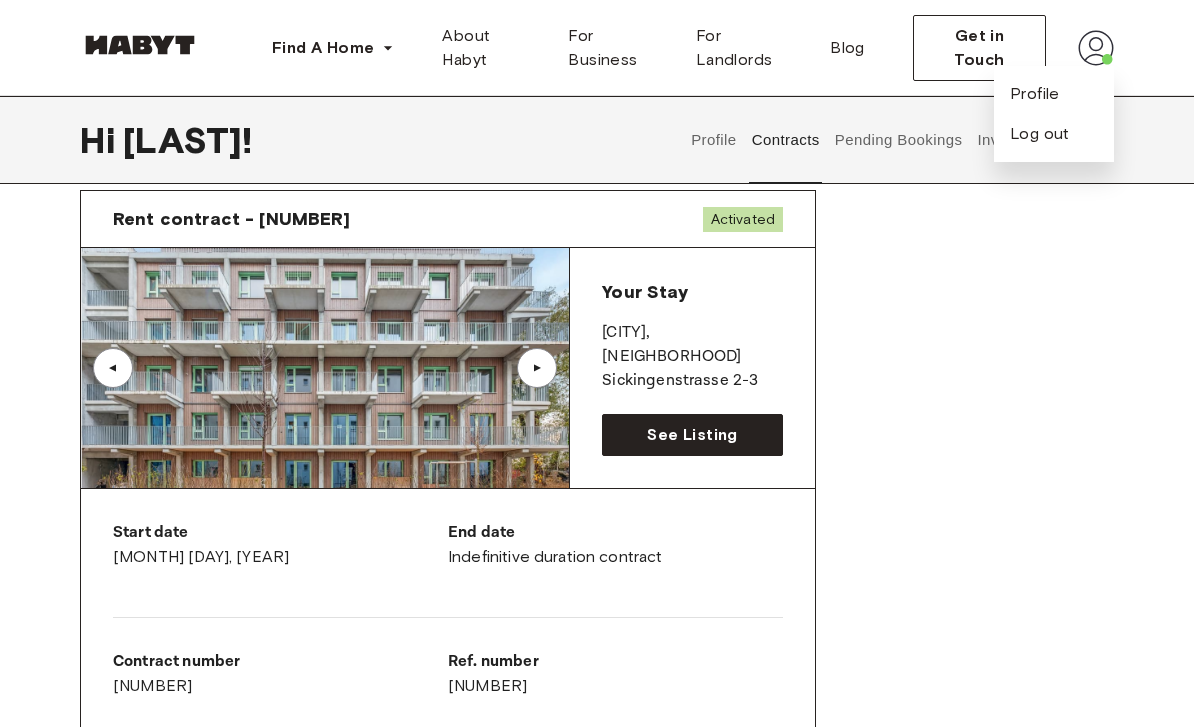 click at bounding box center (325, 368) 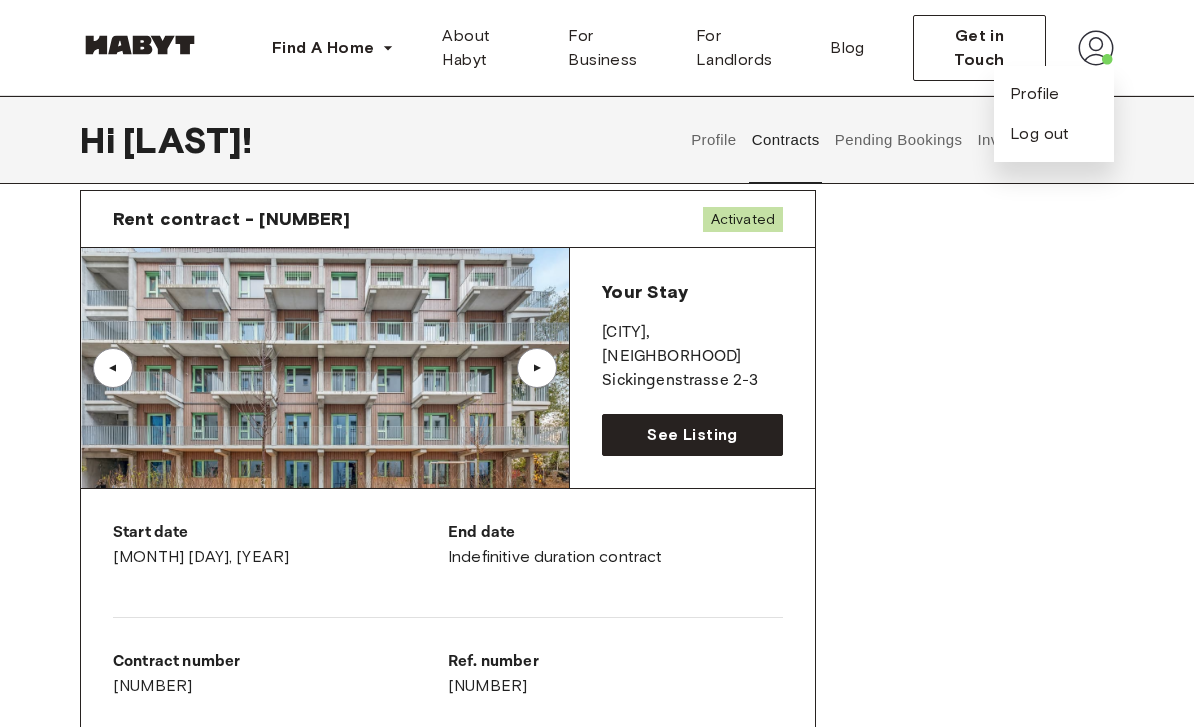click on "▲" at bounding box center (113, 368) 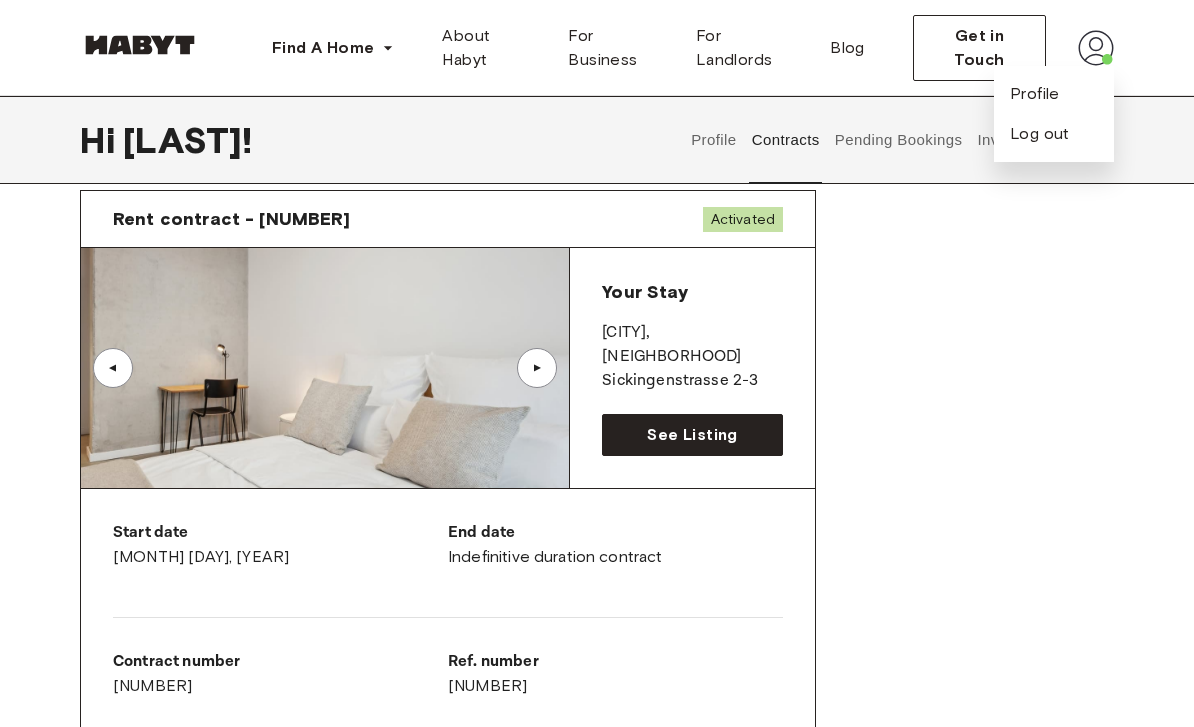 click on "▲" at bounding box center (537, 368) 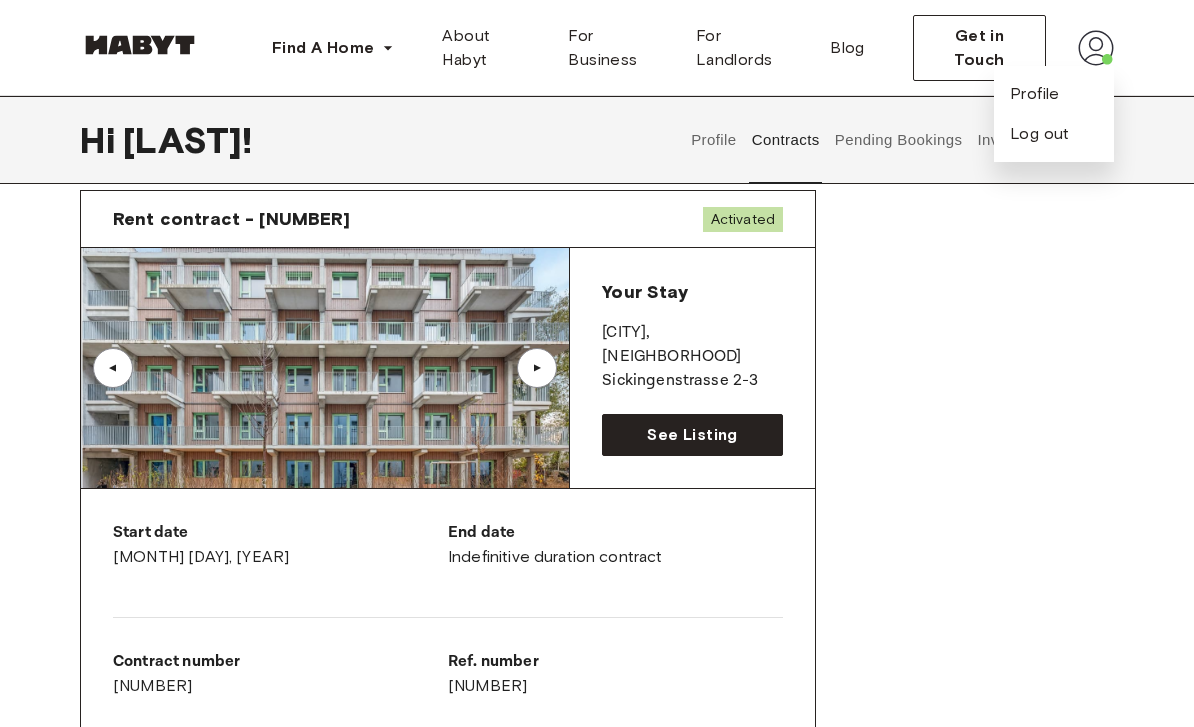 click on "▲" at bounding box center (537, 368) 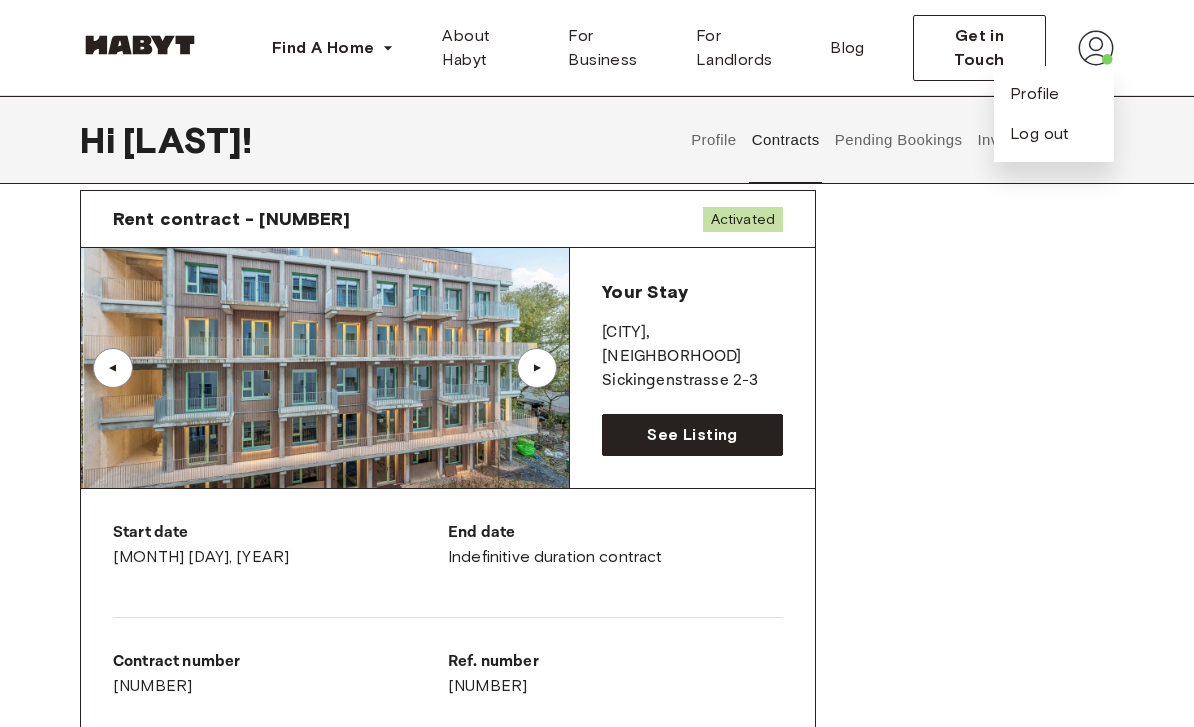 click on "▲" at bounding box center (537, 368) 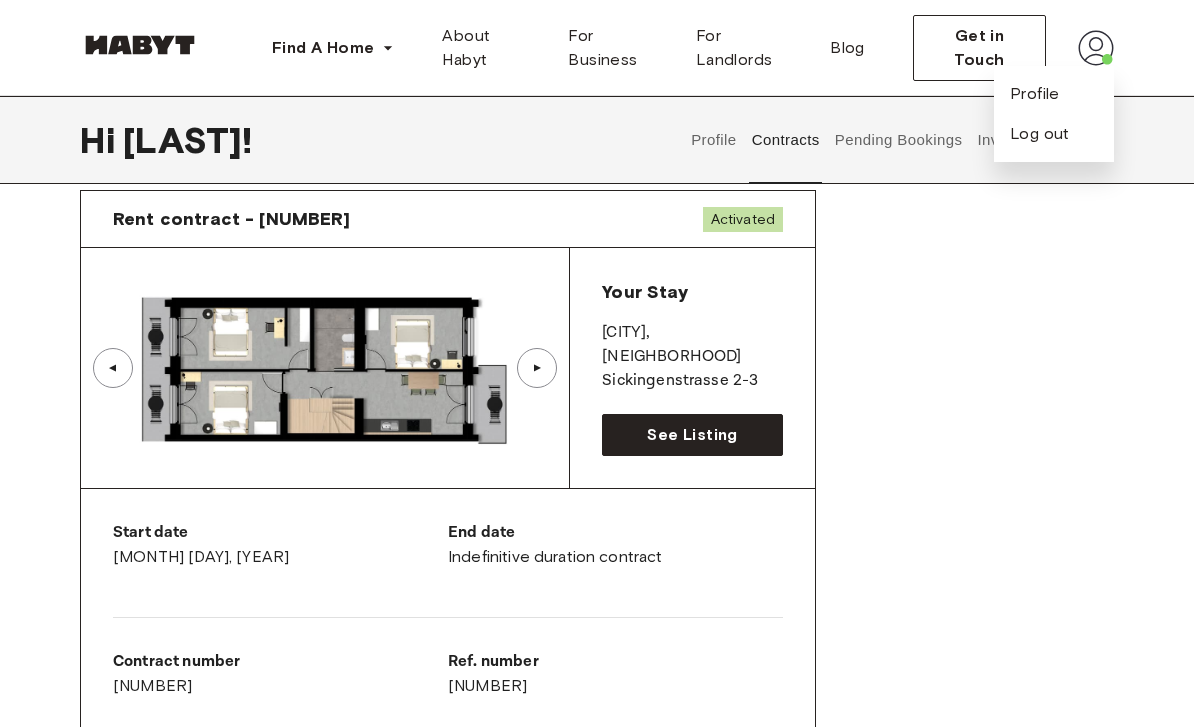 click on "▲" at bounding box center (537, 368) 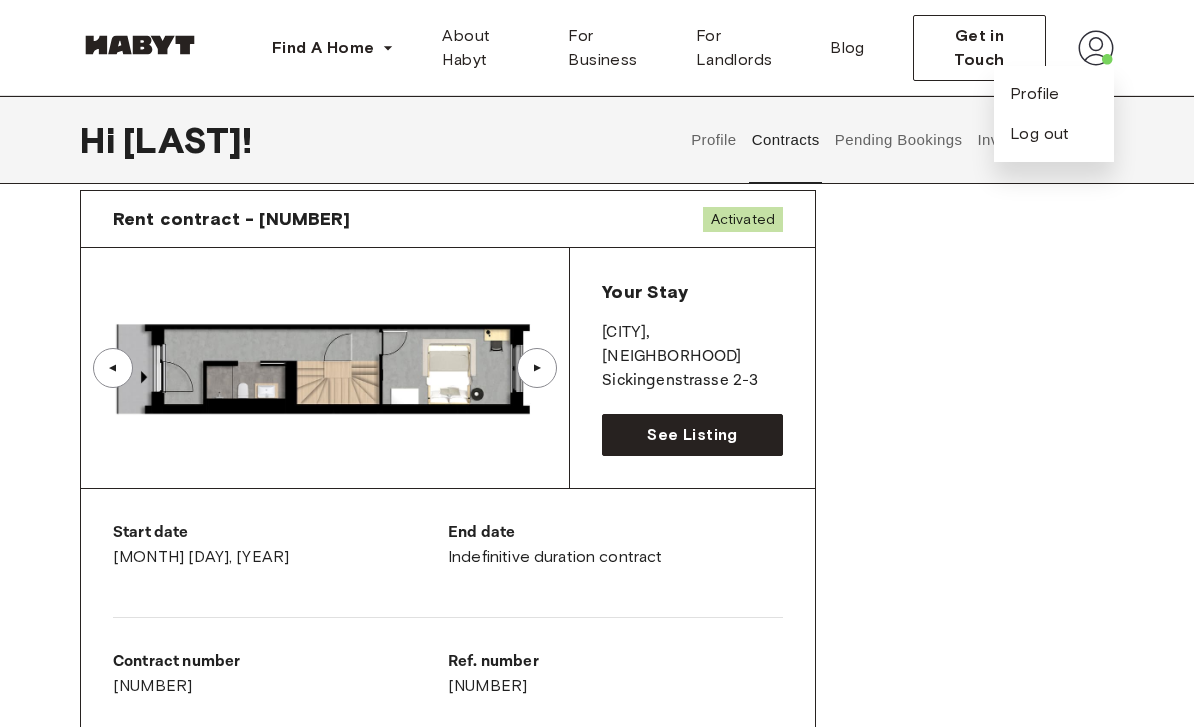 scroll, scrollTop: 71, scrollLeft: 0, axis: vertical 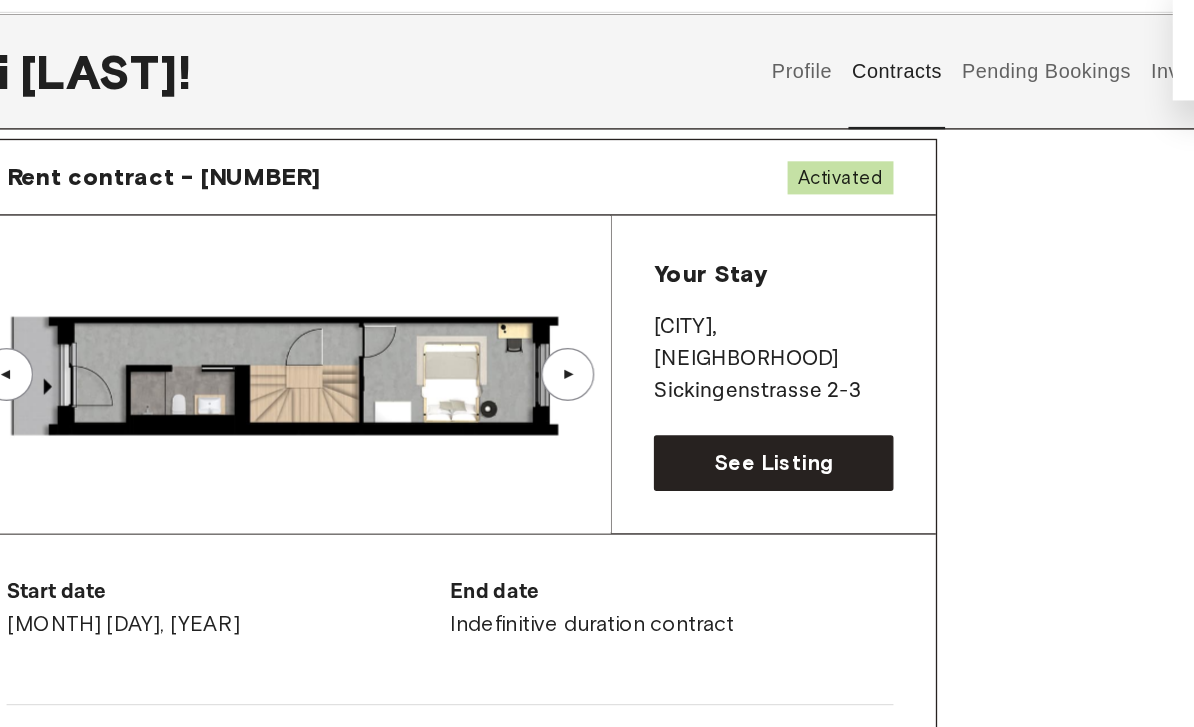 click on "▲" at bounding box center (537, 369) 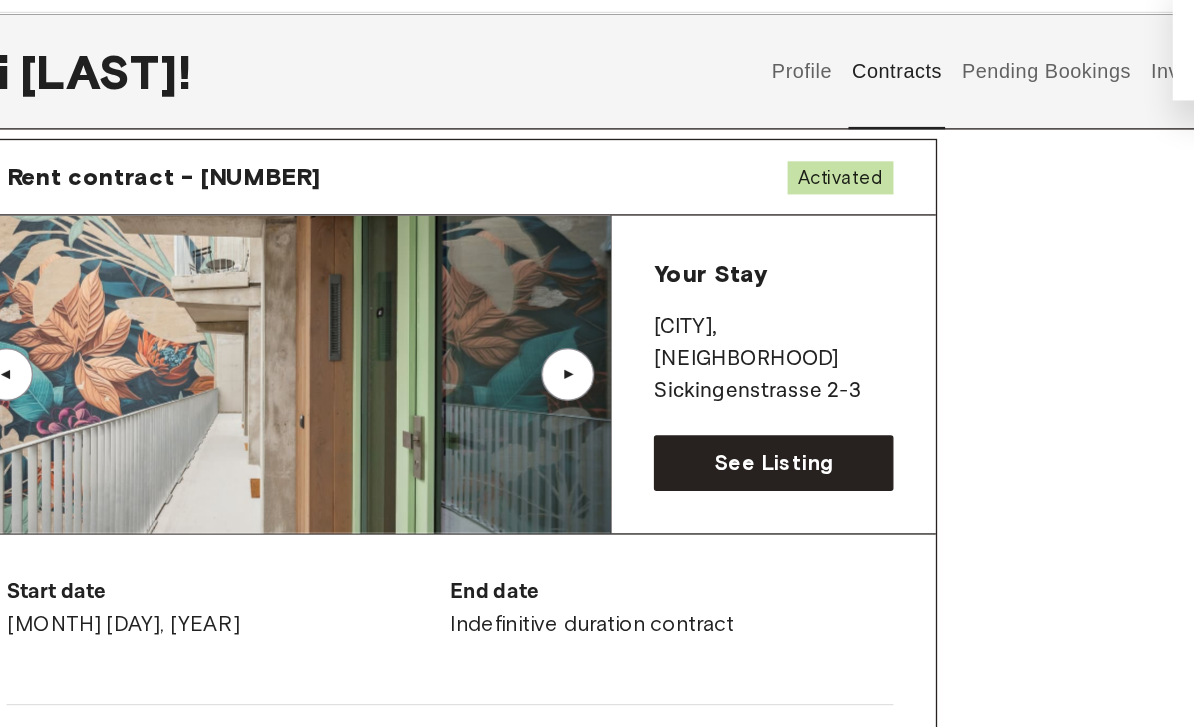 click on "▲" at bounding box center (537, 369) 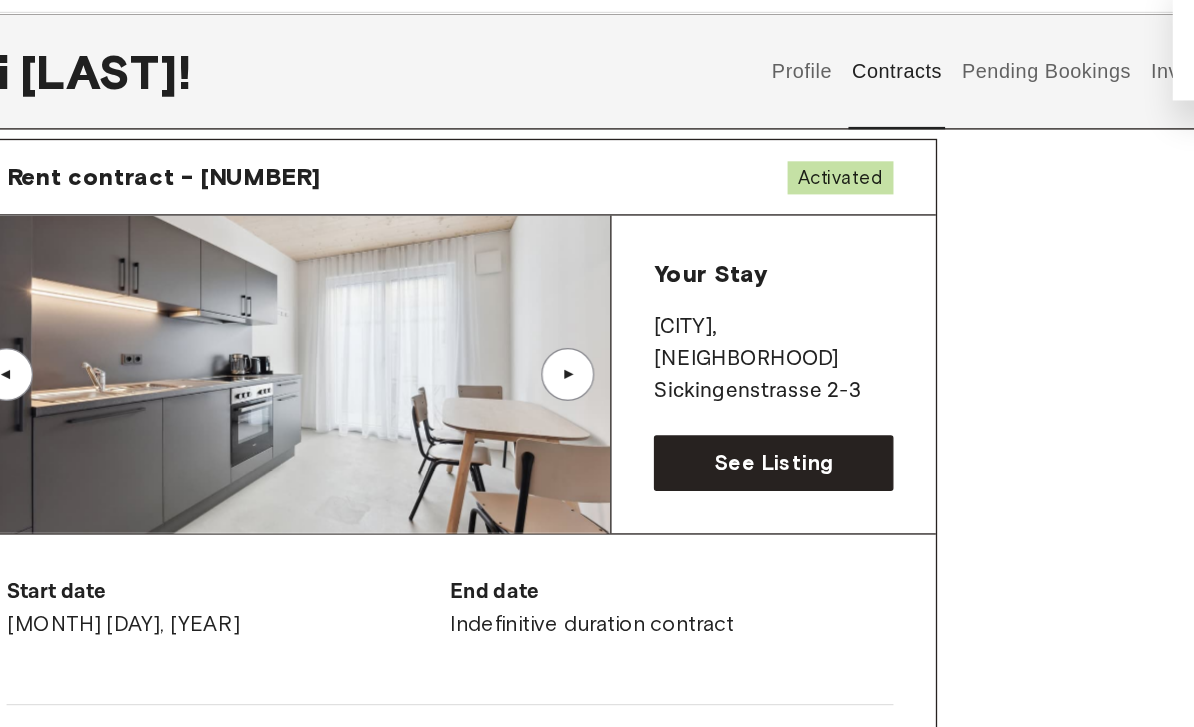 click on "▲" at bounding box center [537, 369] 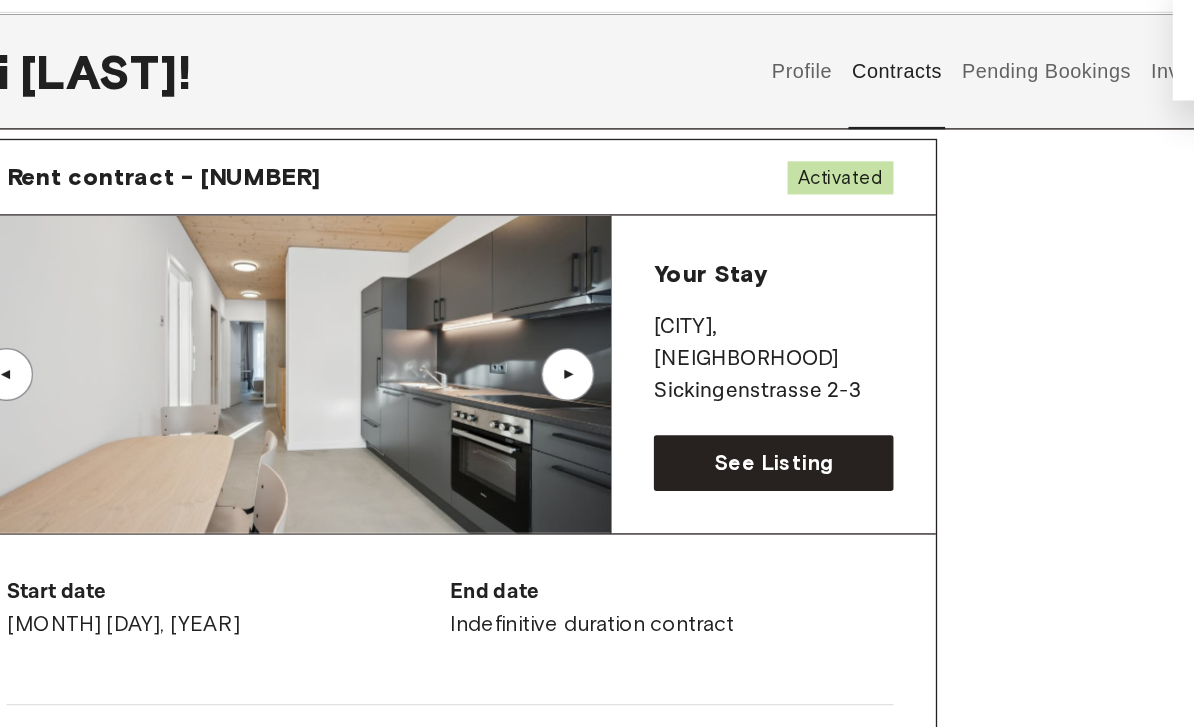 click on "▲" at bounding box center (537, 369) 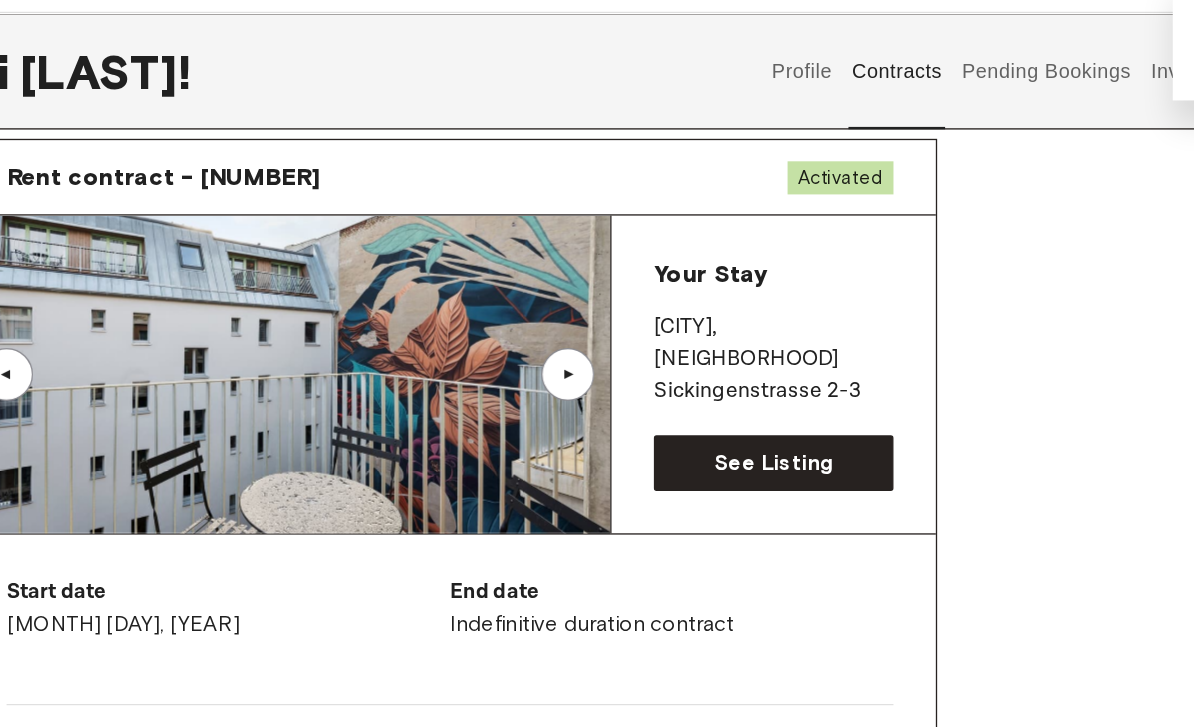 click on "▲" at bounding box center (537, 369) 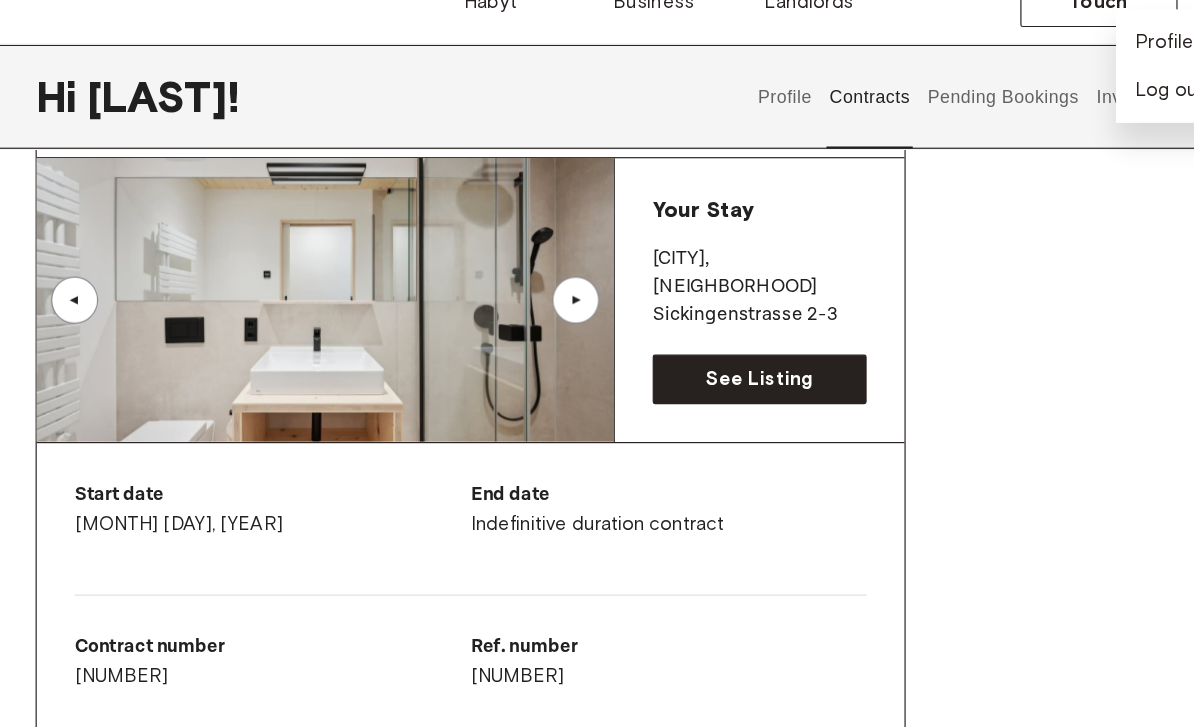 scroll, scrollTop: 128, scrollLeft: 0, axis: vertical 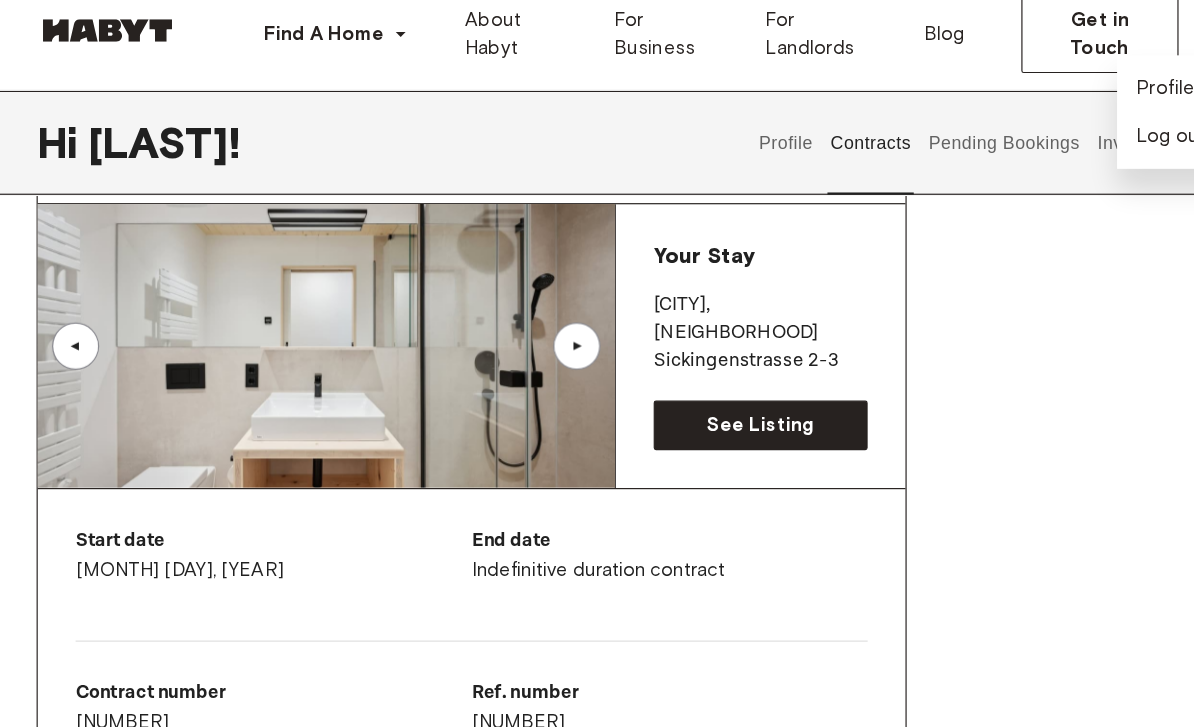 click on "▲" at bounding box center (537, 312) 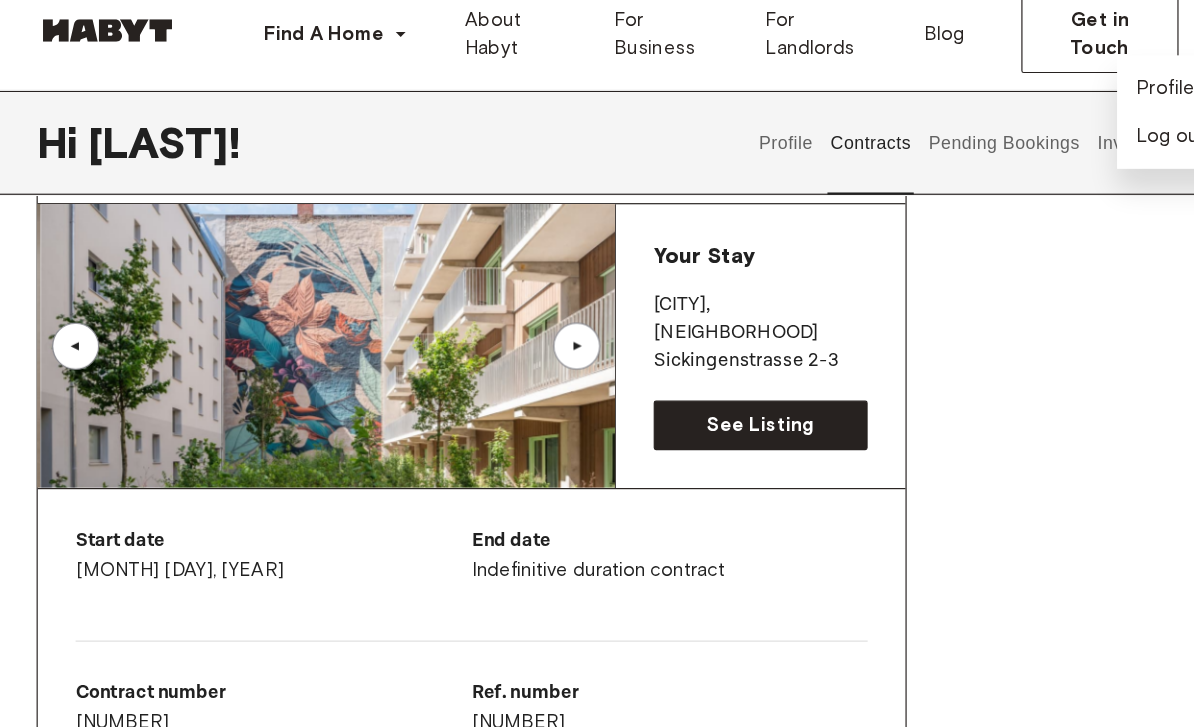 click at bounding box center [327, 312] 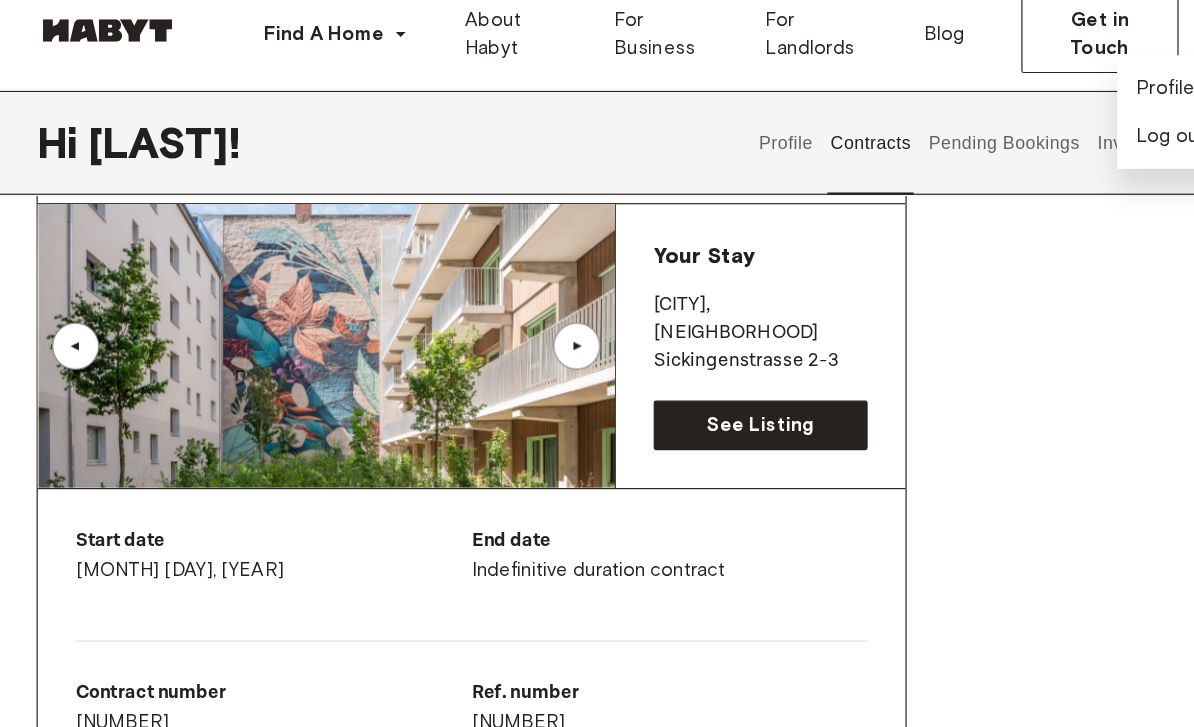click on "▲" at bounding box center (537, 312) 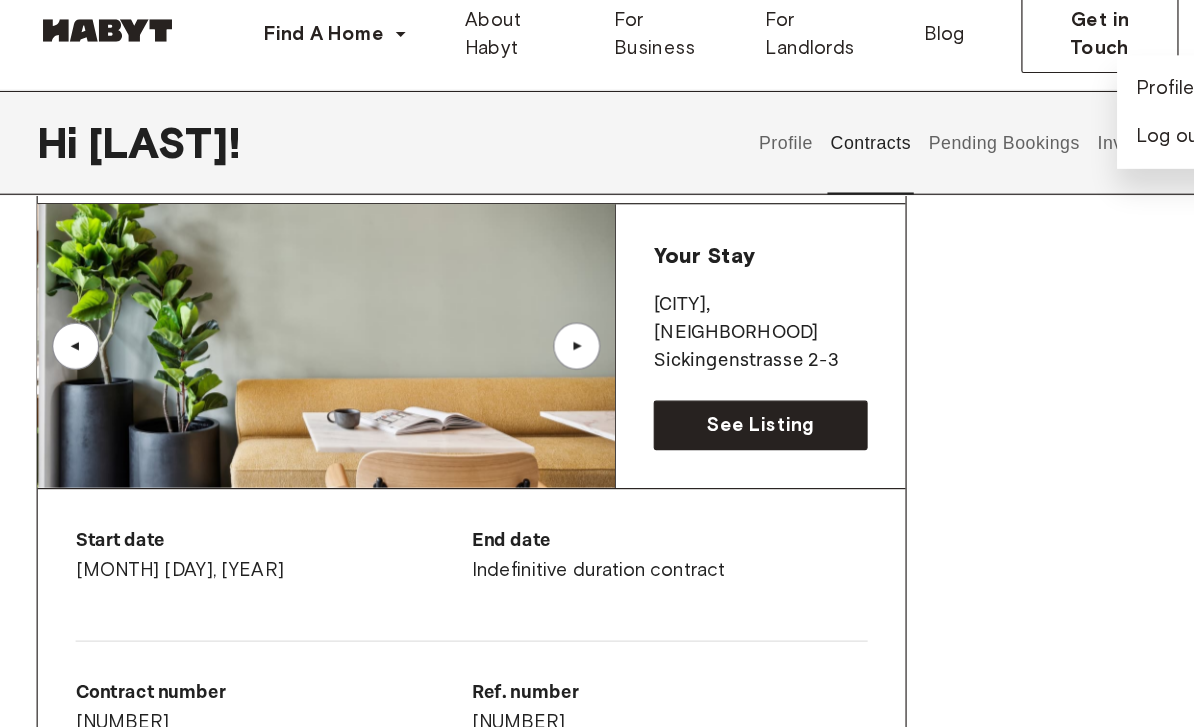 click on "▲" at bounding box center (537, 312) 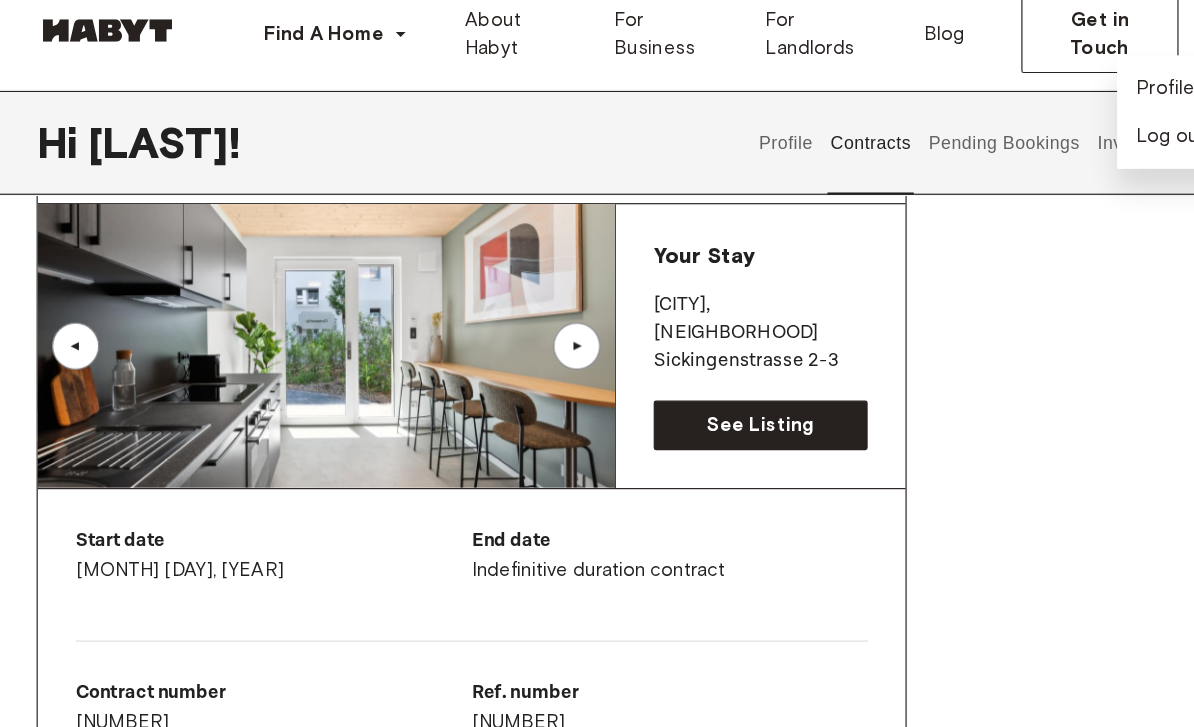 click on "▲" at bounding box center (537, 312) 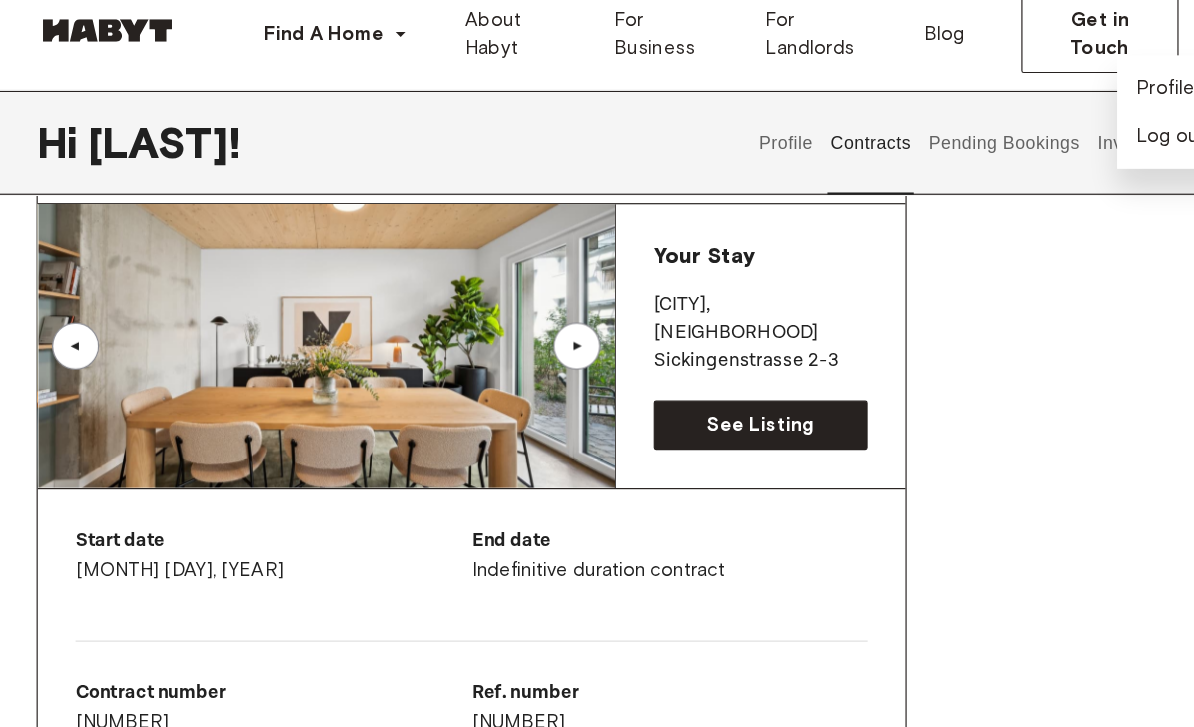 click on "▲" at bounding box center [537, 312] 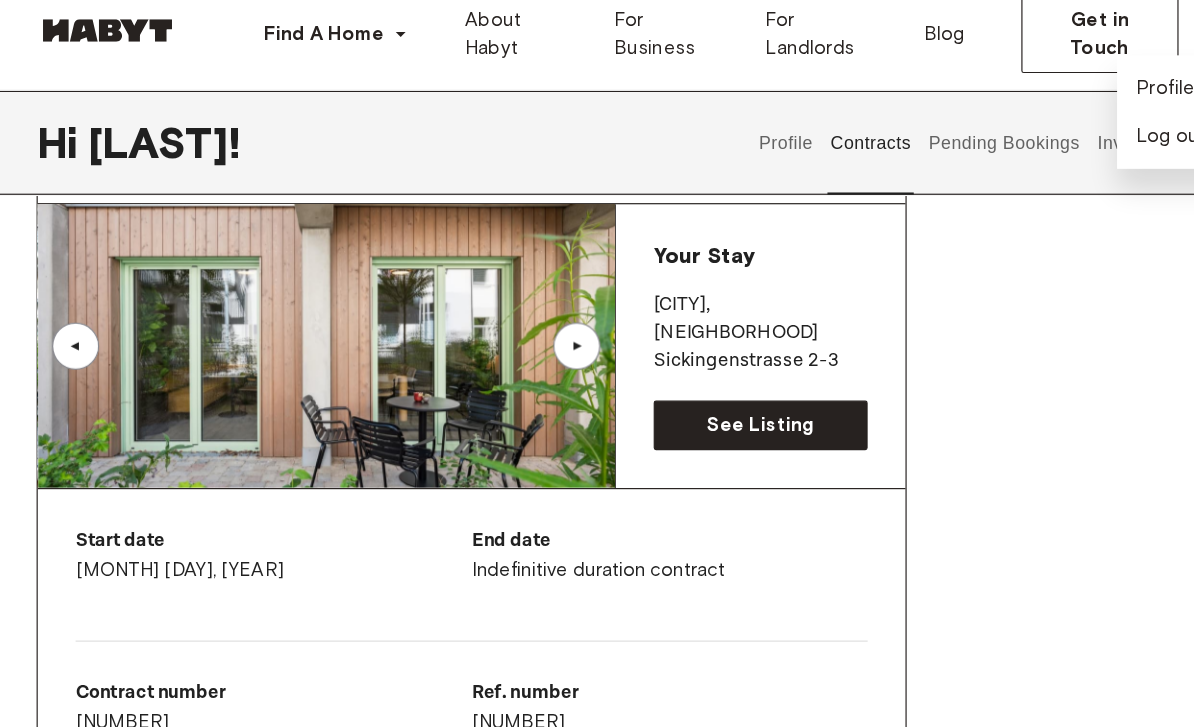 click on "▲" at bounding box center [537, 312] 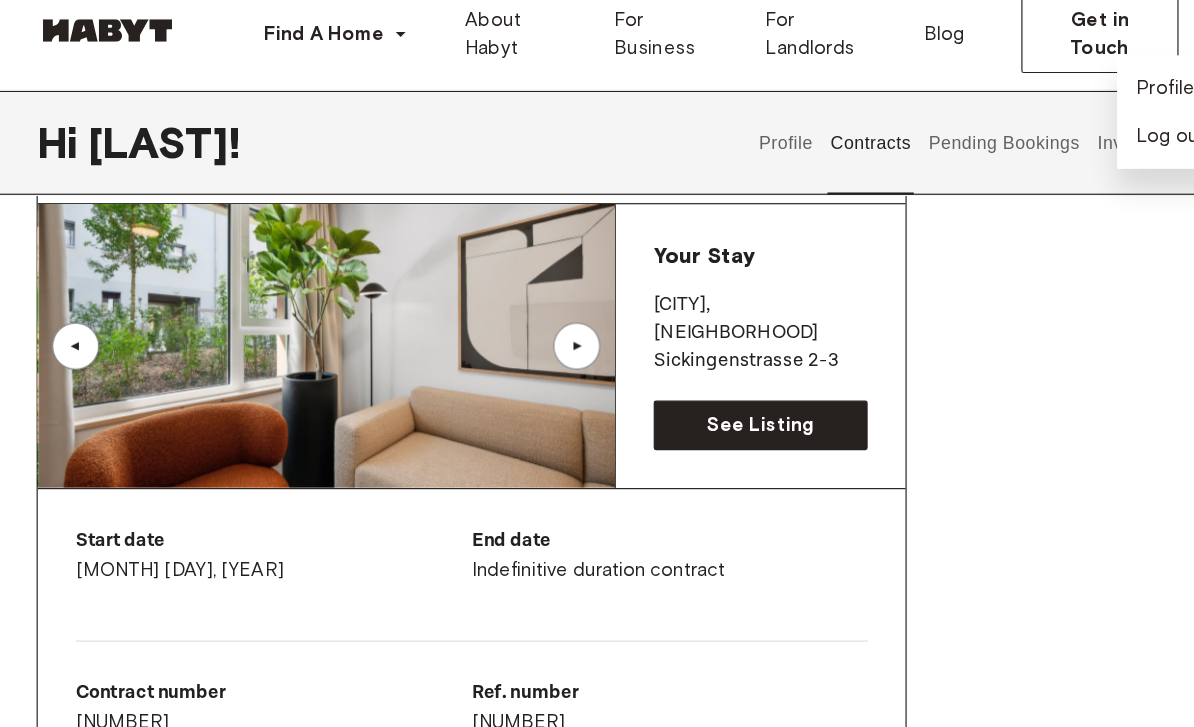 click on "▲" at bounding box center [537, 312] 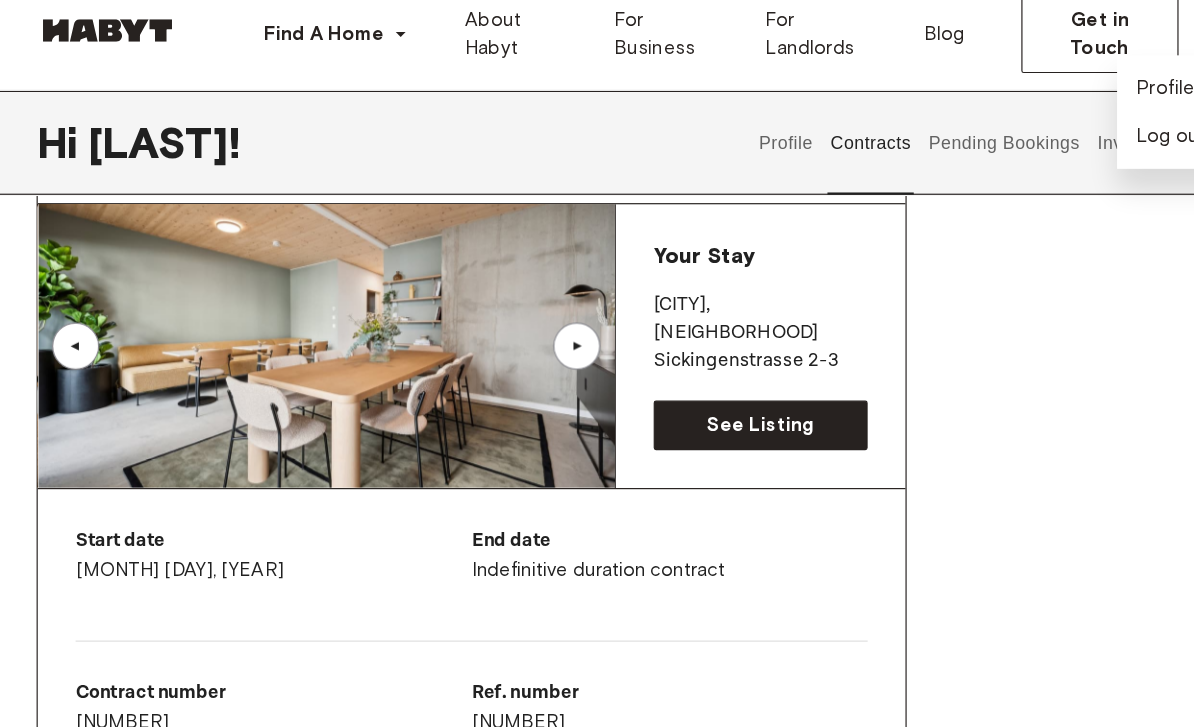 click on "▲" at bounding box center [537, 312] 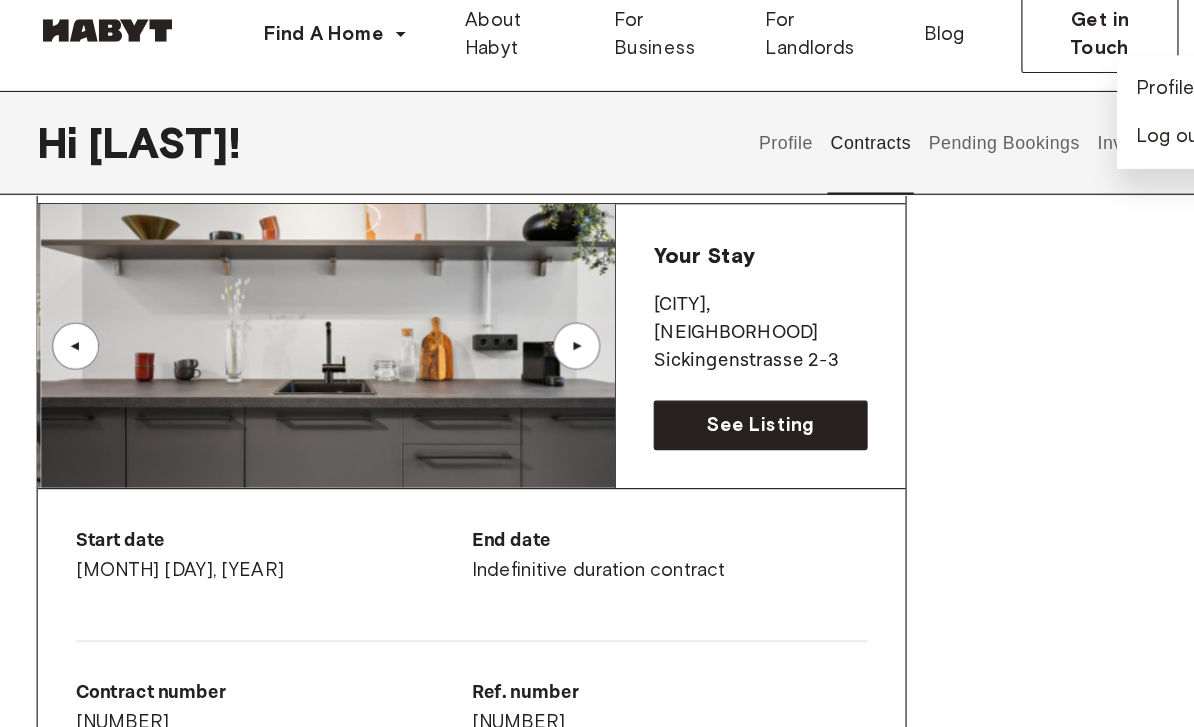 click on "▲" at bounding box center [537, 312] 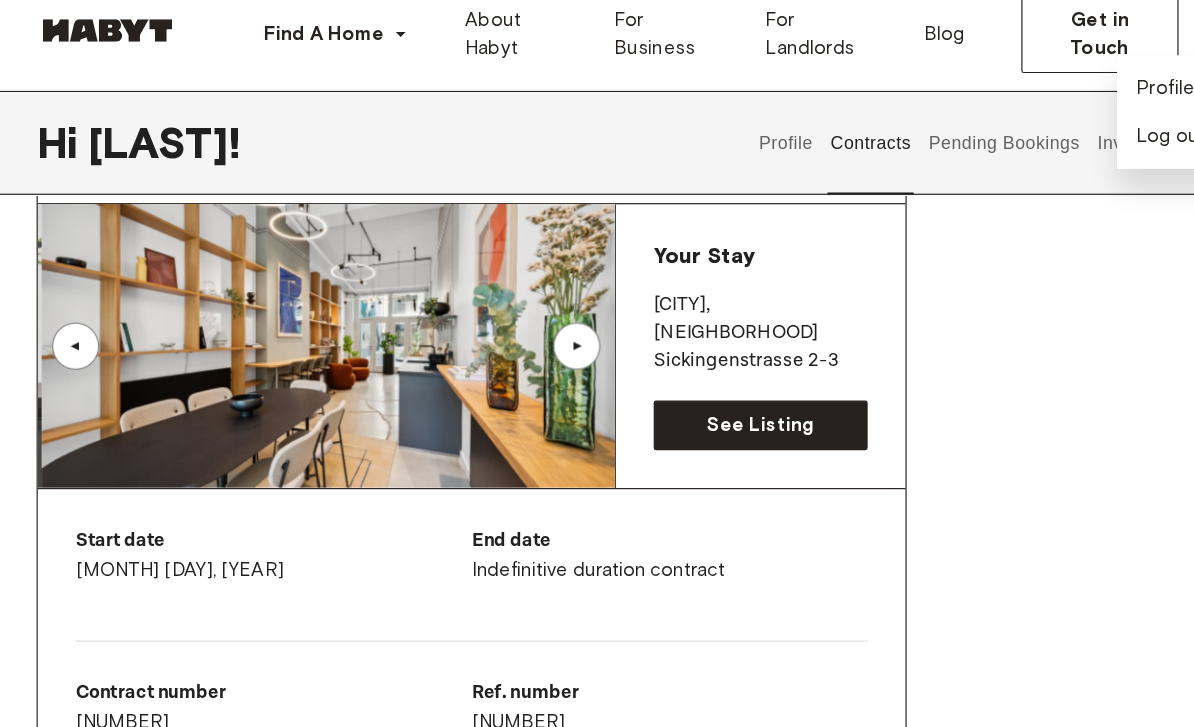 click at bounding box center (329, 312) 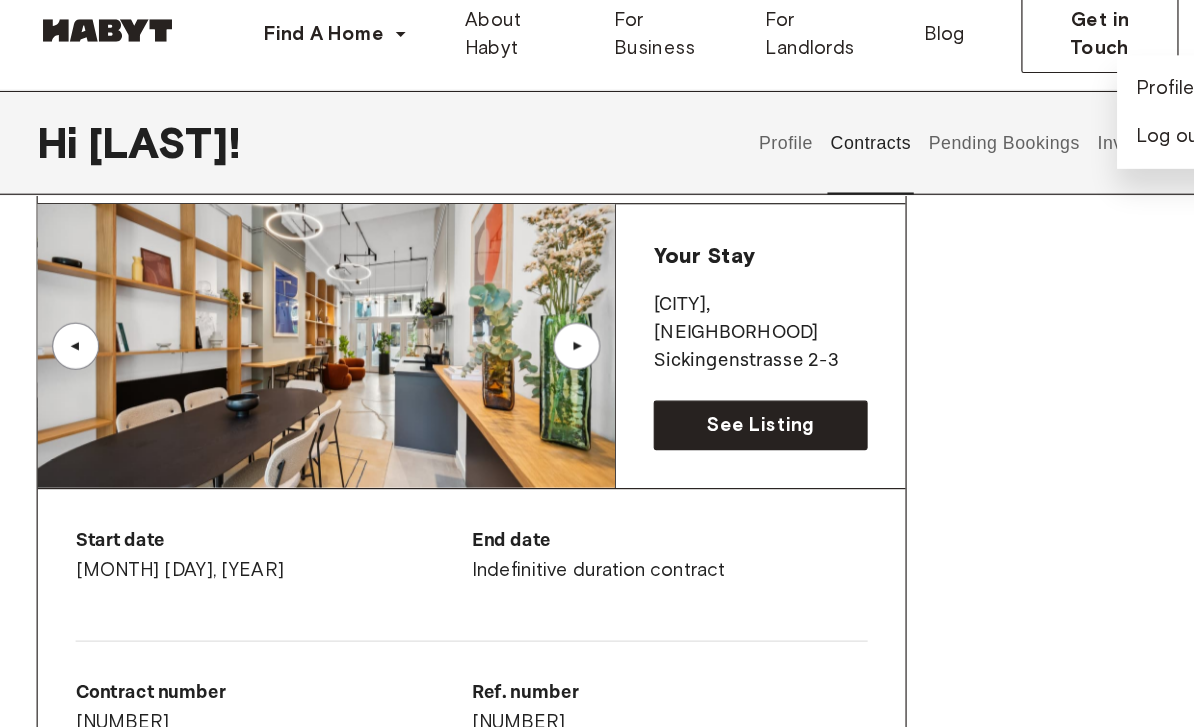 click on "▲" at bounding box center [537, 312] 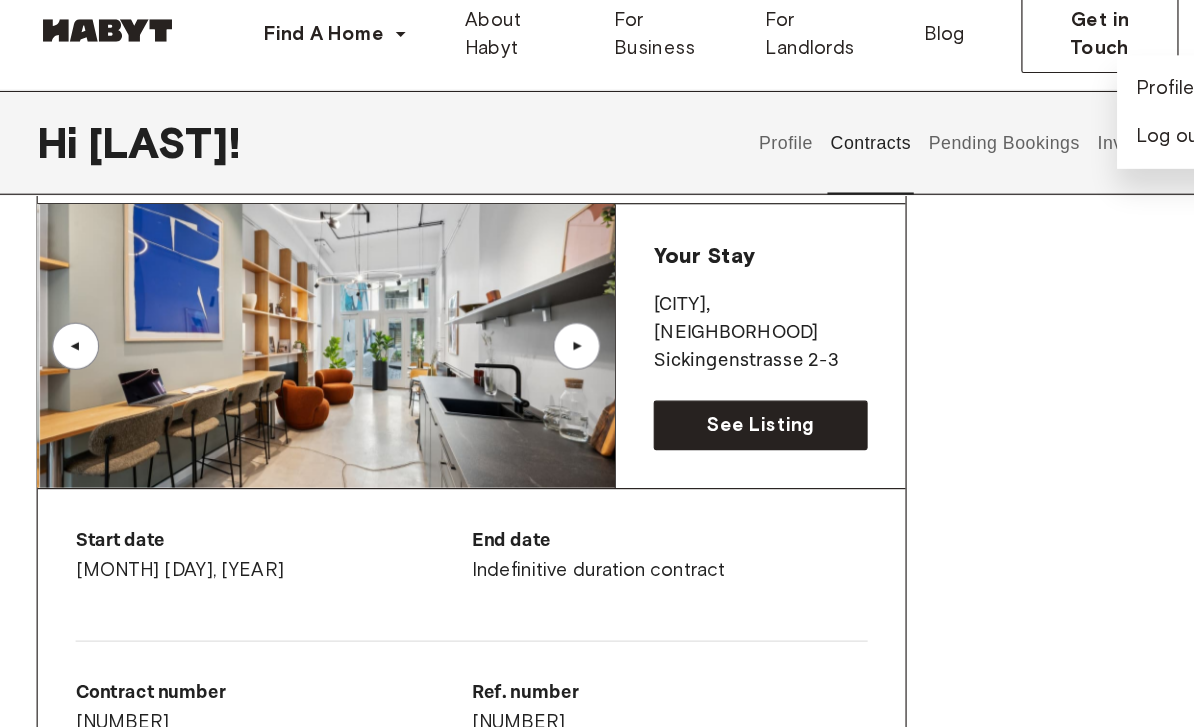 click on "▲" at bounding box center [537, 312] 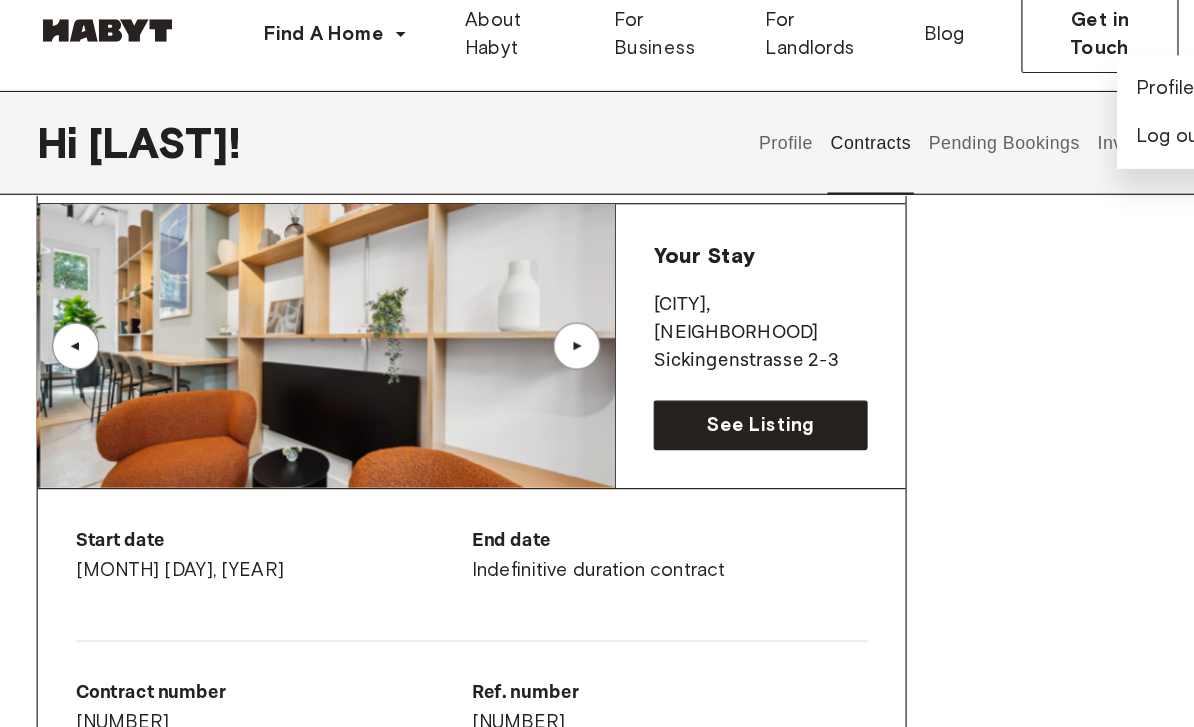 click on "▲" at bounding box center [537, 312] 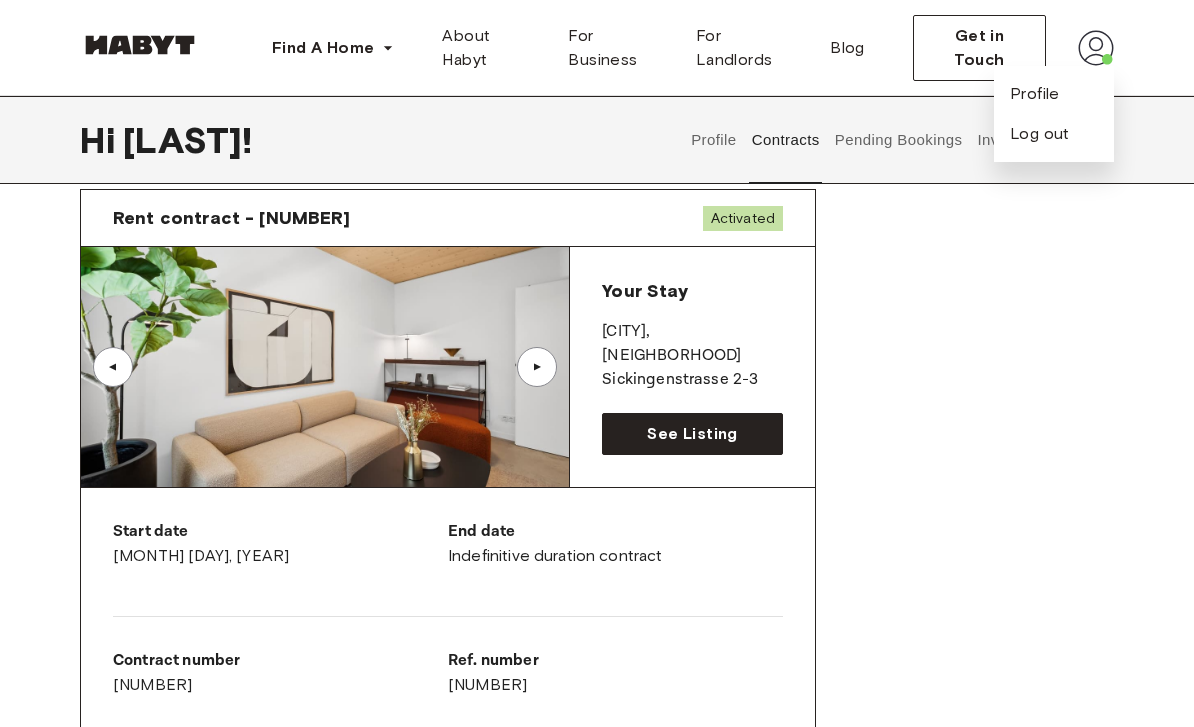 scroll, scrollTop: 0, scrollLeft: 0, axis: both 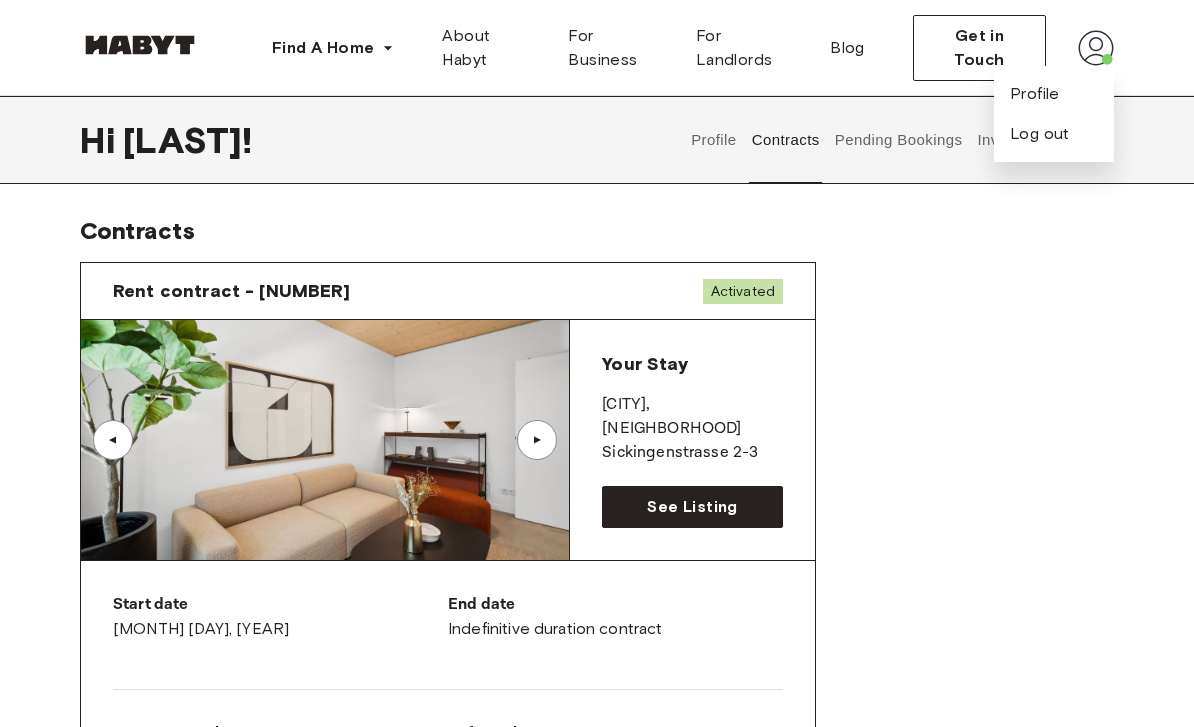 click on "▲" at bounding box center [537, 440] 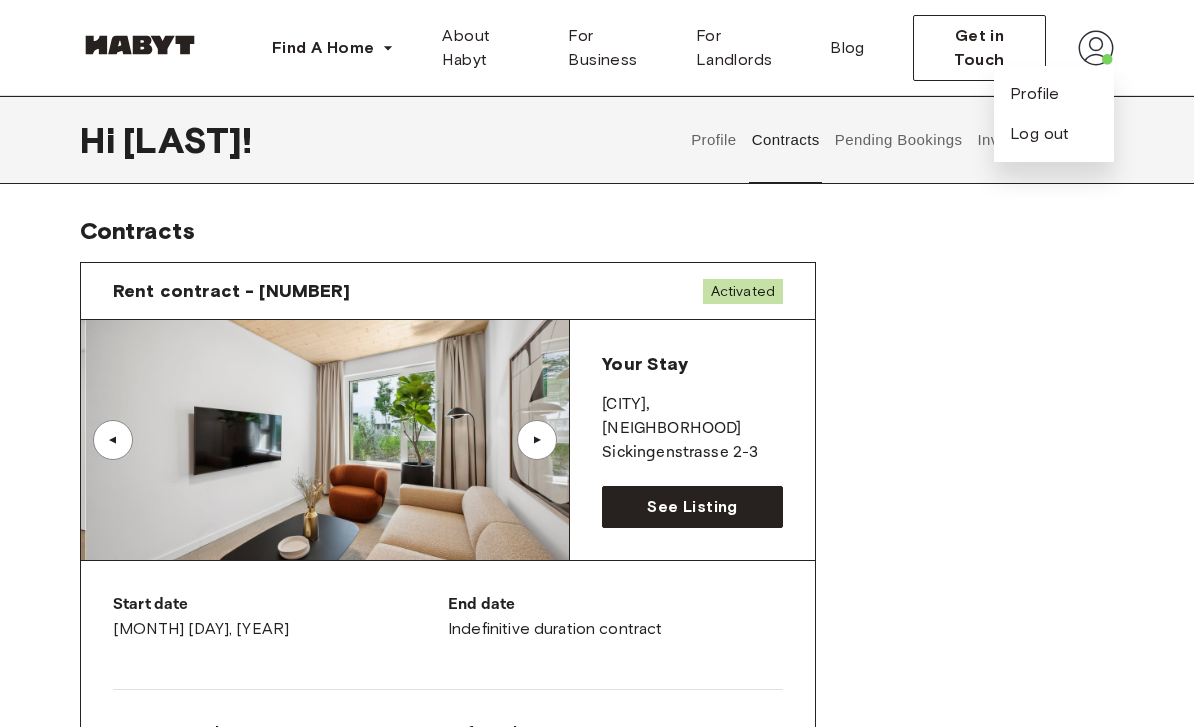 click on "▲" at bounding box center (113, 440) 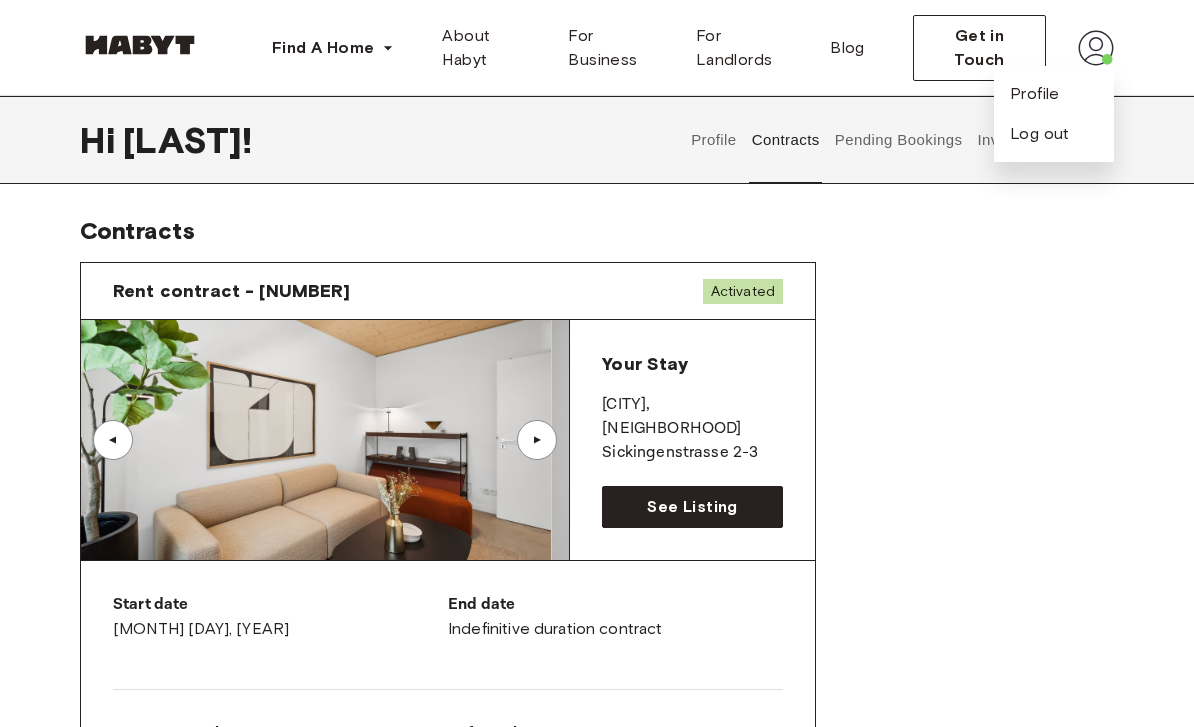 click on "▲" at bounding box center [113, 440] 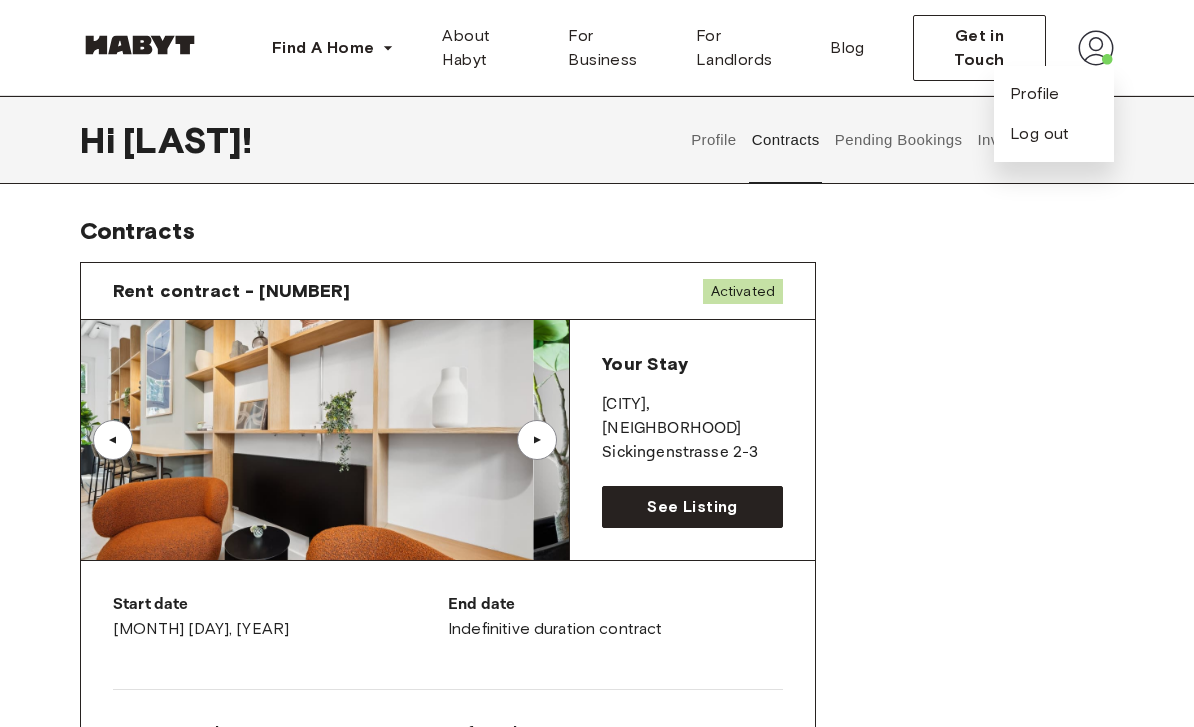 click on "▲" at bounding box center (113, 440) 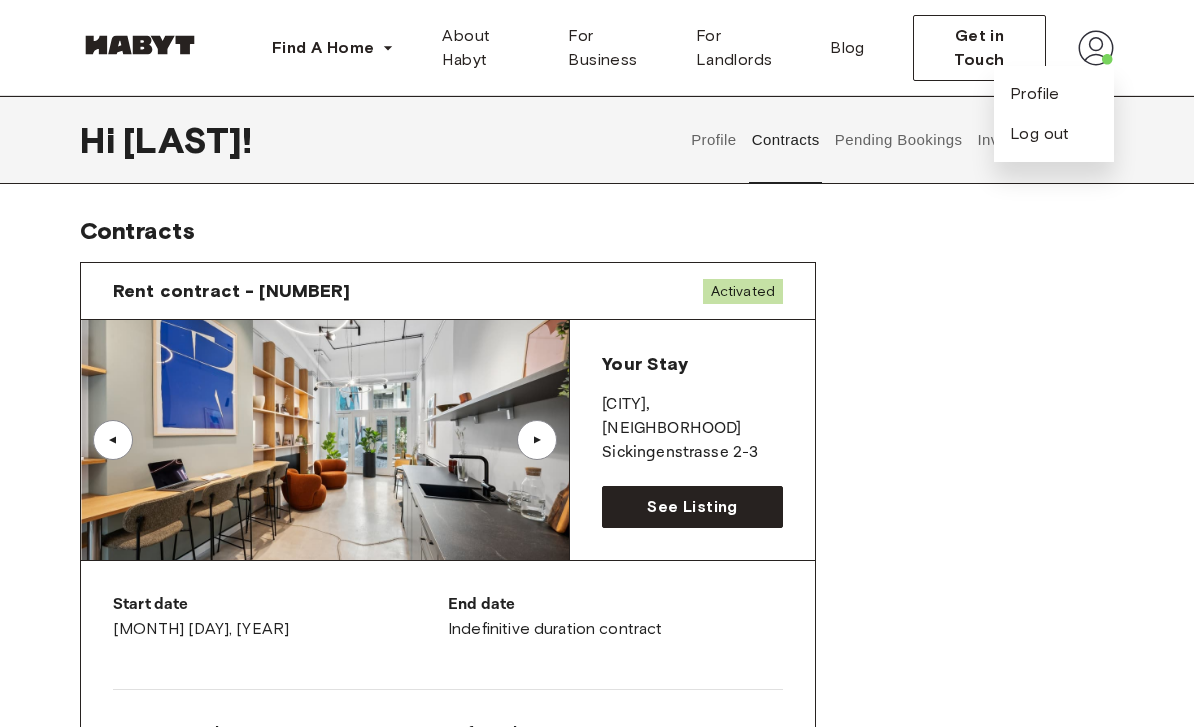 click on "▲" at bounding box center (113, 440) 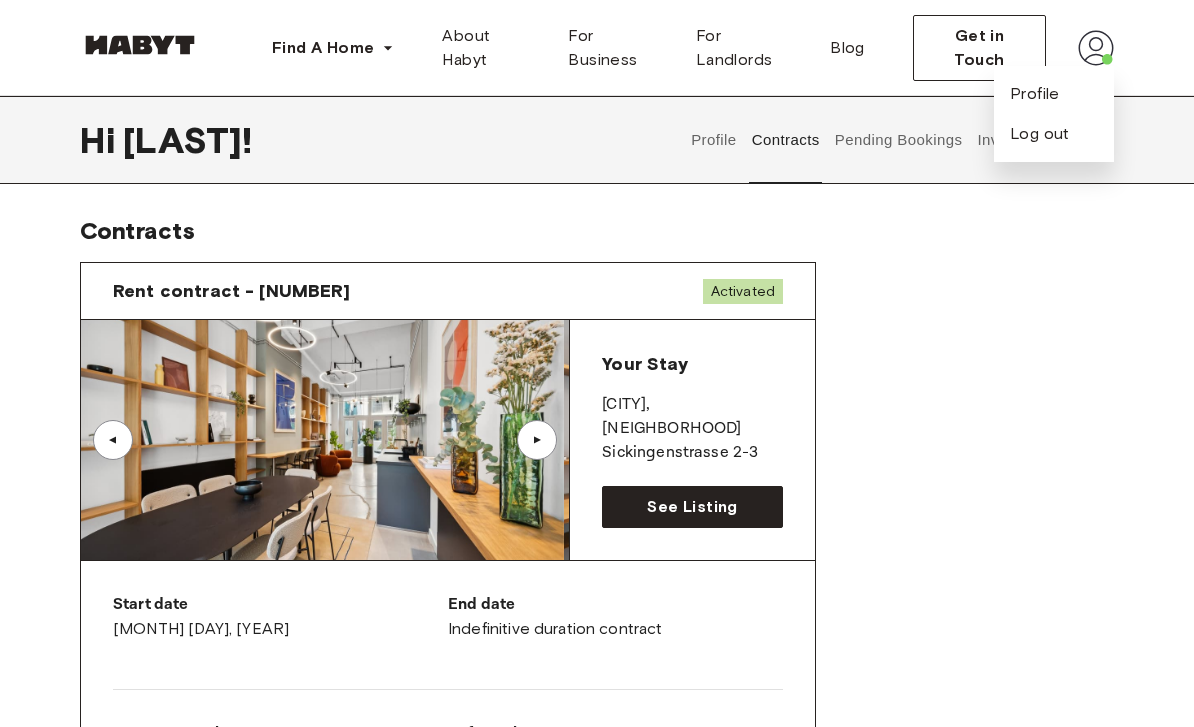 click at bounding box center (319, 440) 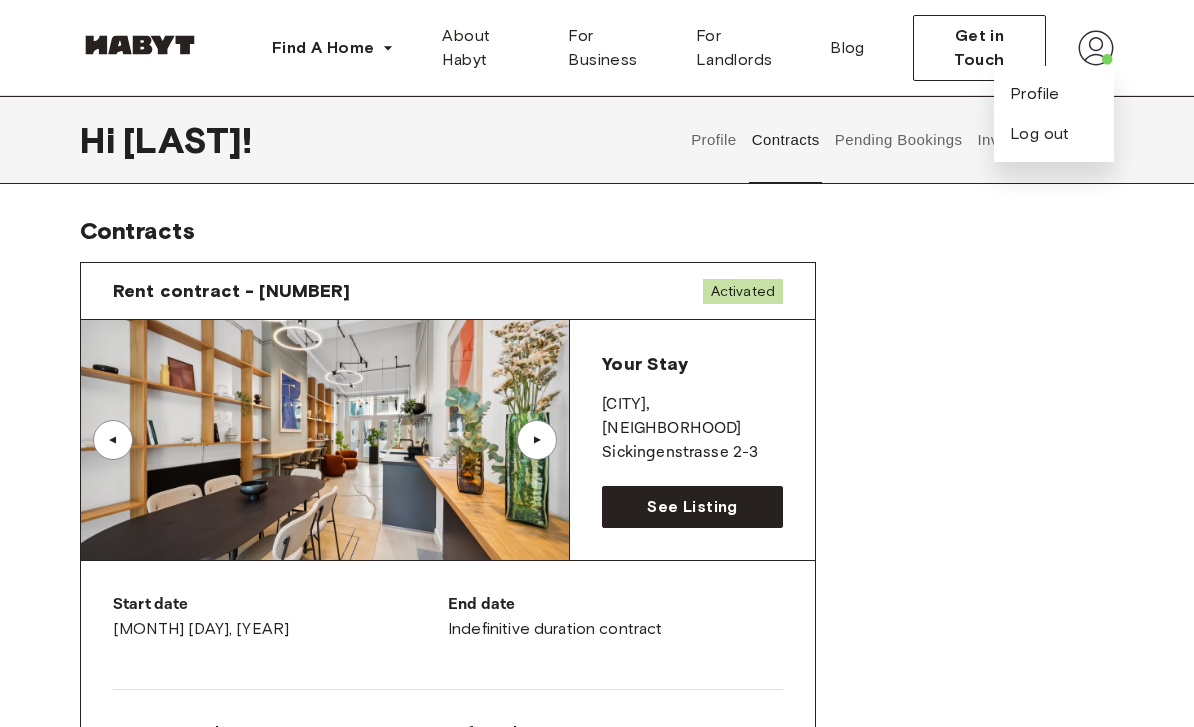 click at bounding box center [325, 440] 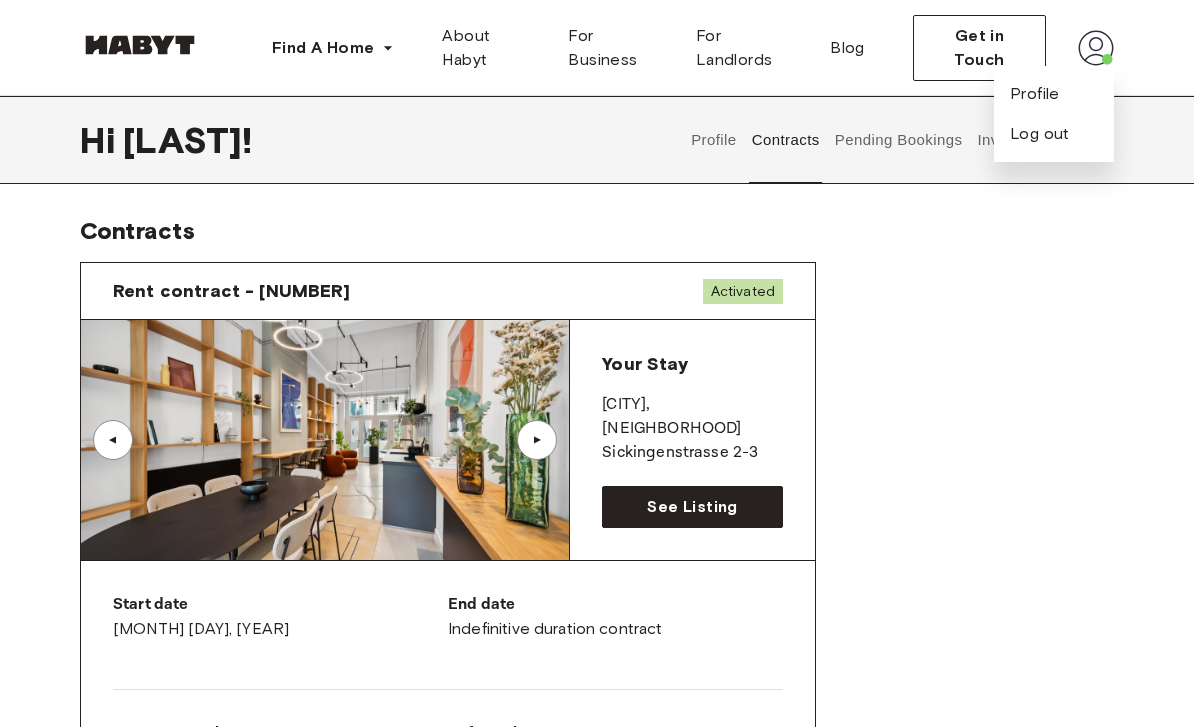 click on "▲" at bounding box center (113, 440) 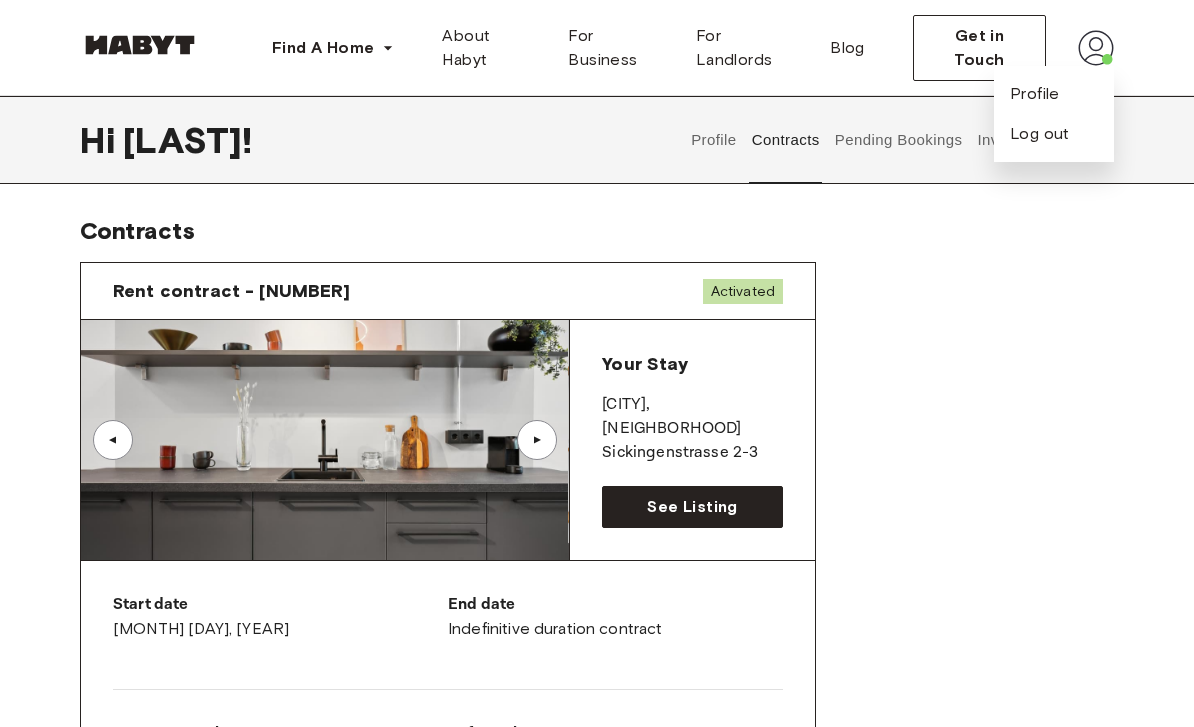 click on "▲" at bounding box center [113, 440] 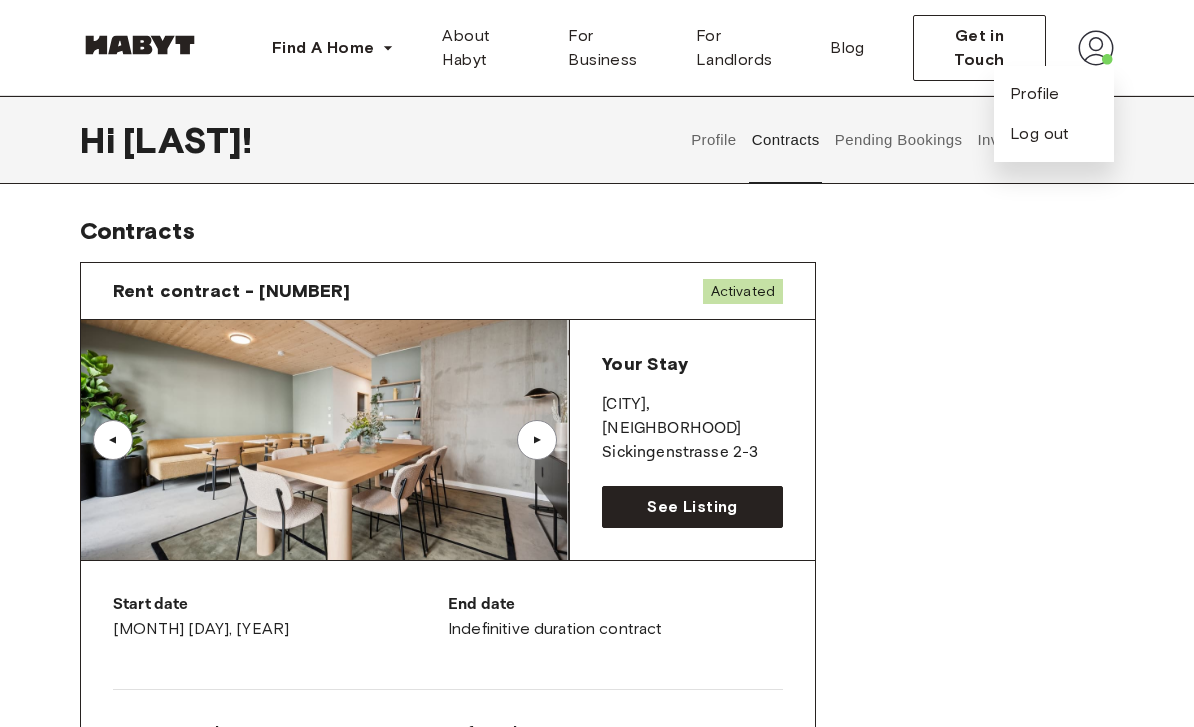 click on "▲" at bounding box center [113, 440] 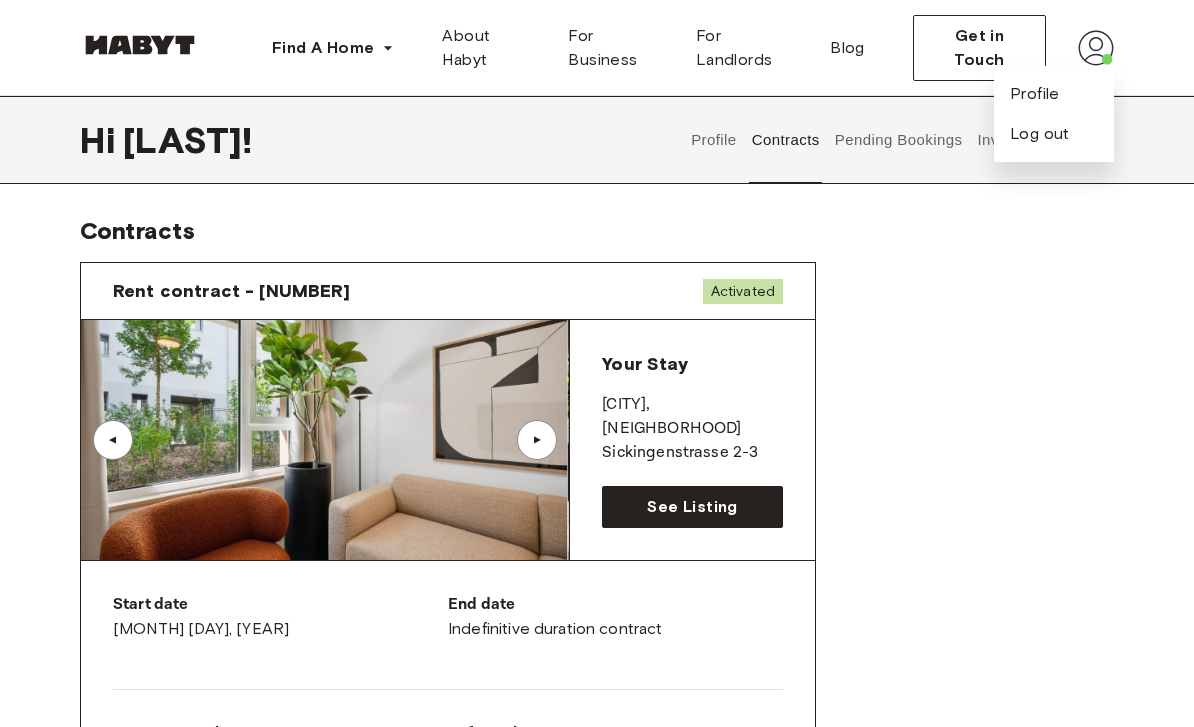click on "▲" at bounding box center [113, 440] 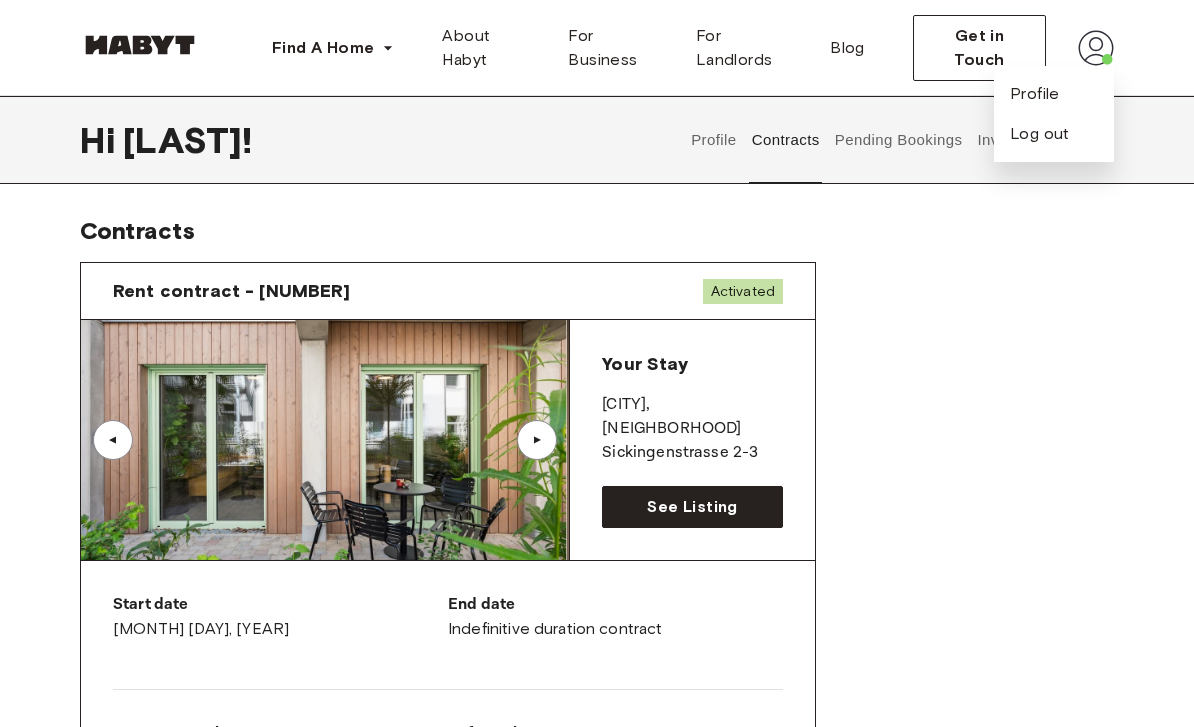 click on "▲" at bounding box center [113, 440] 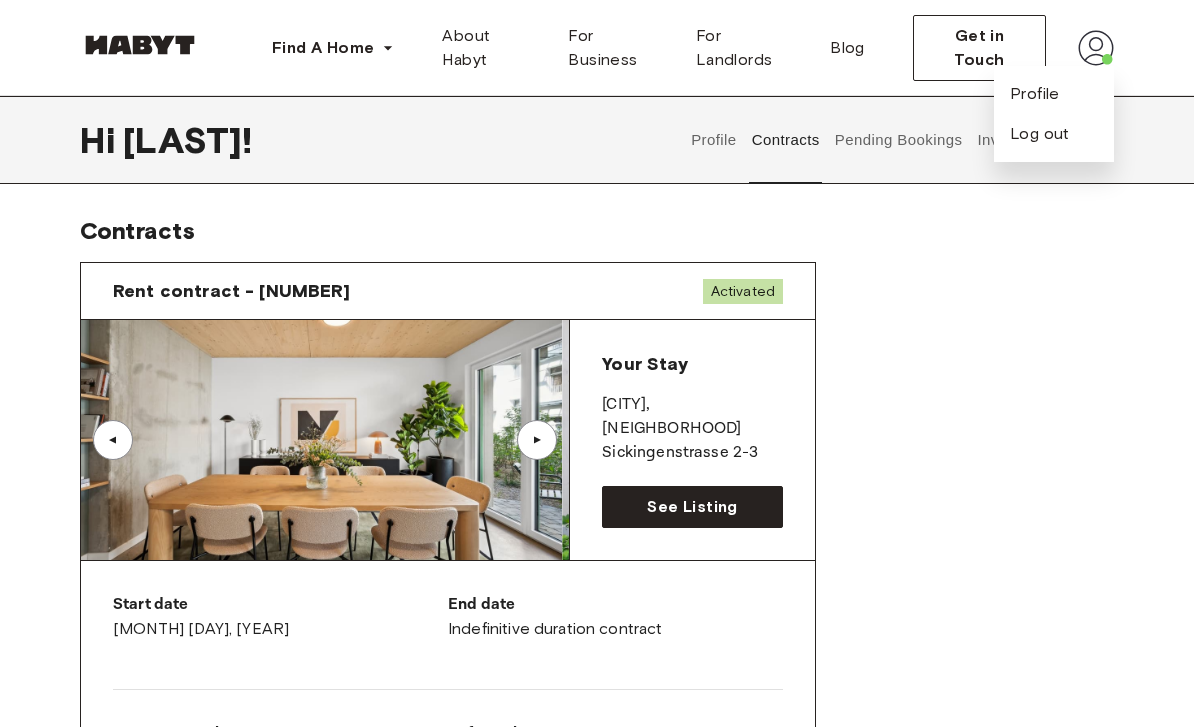 click on "▲" at bounding box center [113, 440] 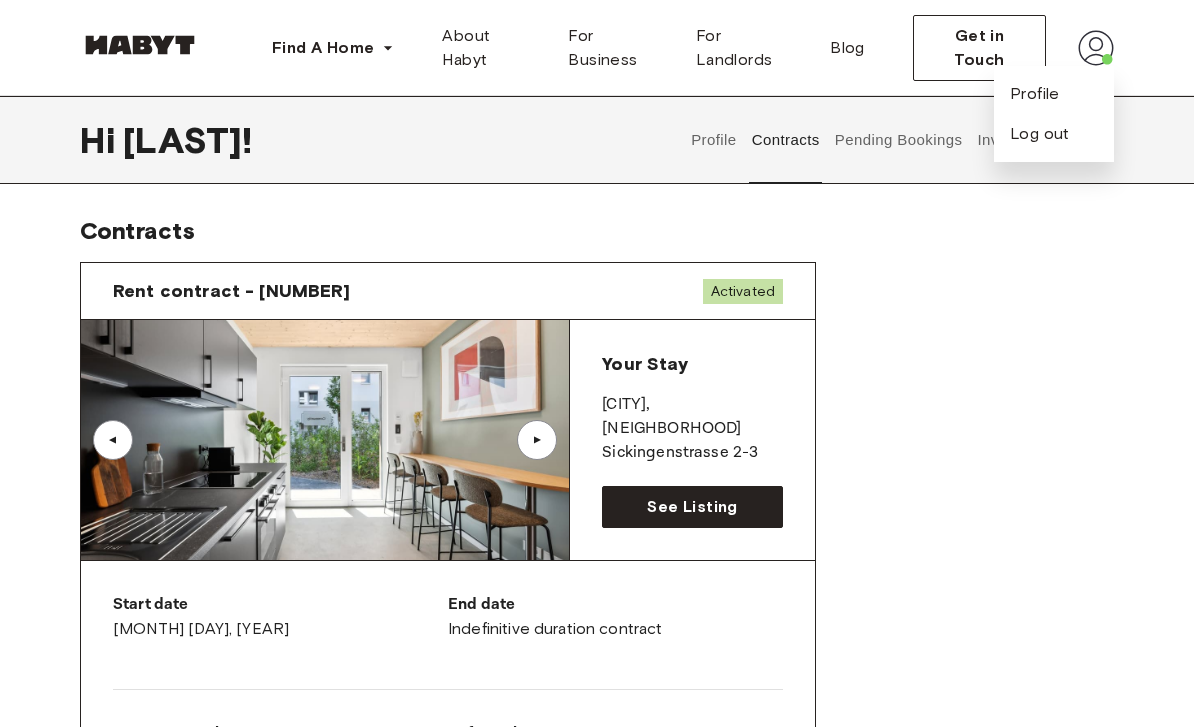 click on "▲" at bounding box center [113, 440] 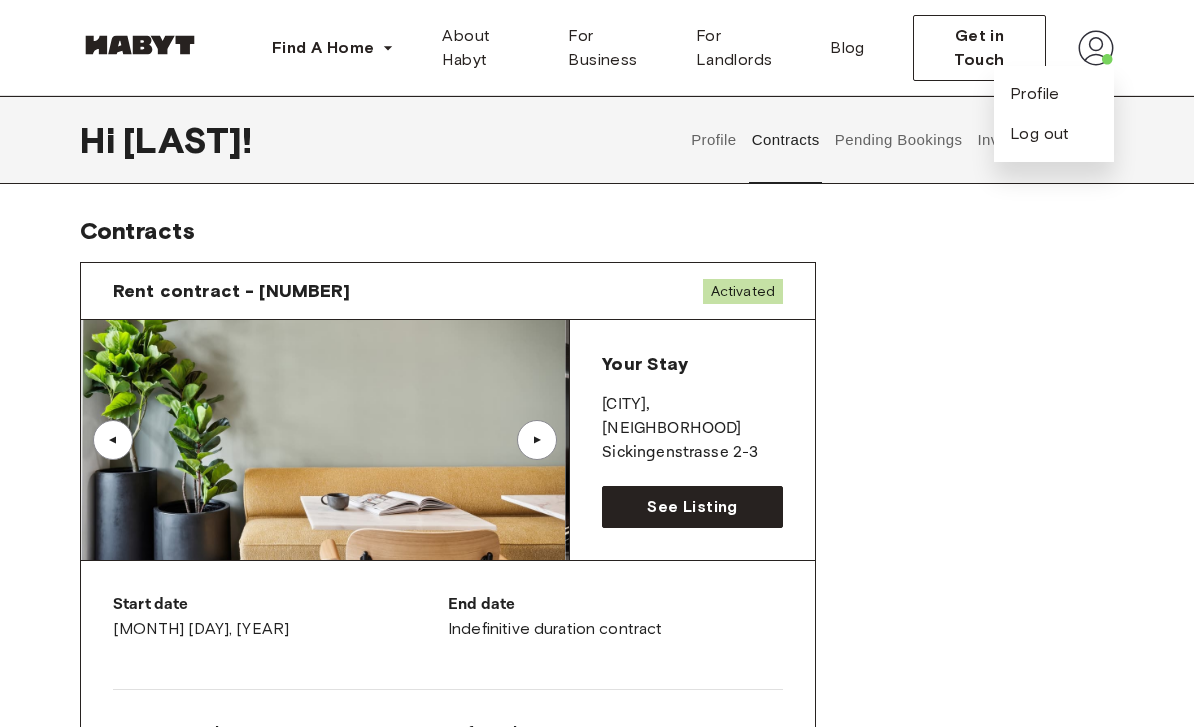 click on "▲" at bounding box center [113, 440] 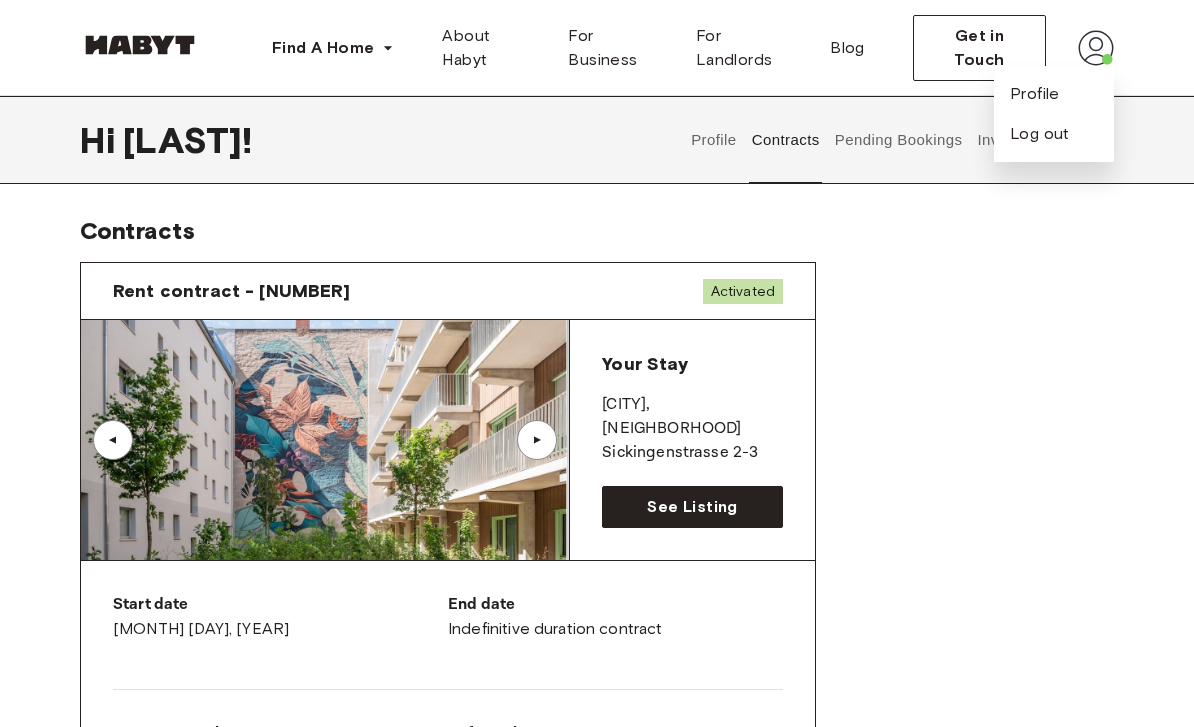 click on "▲" at bounding box center (113, 440) 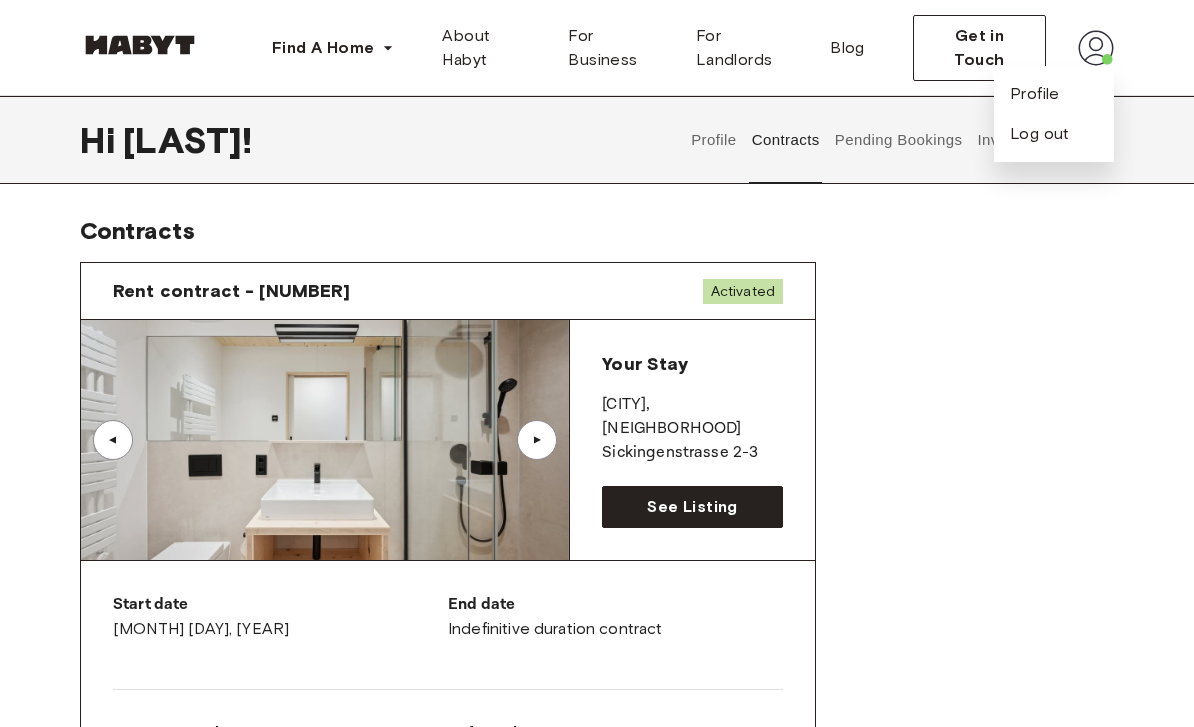 click on "▲" at bounding box center (113, 440) 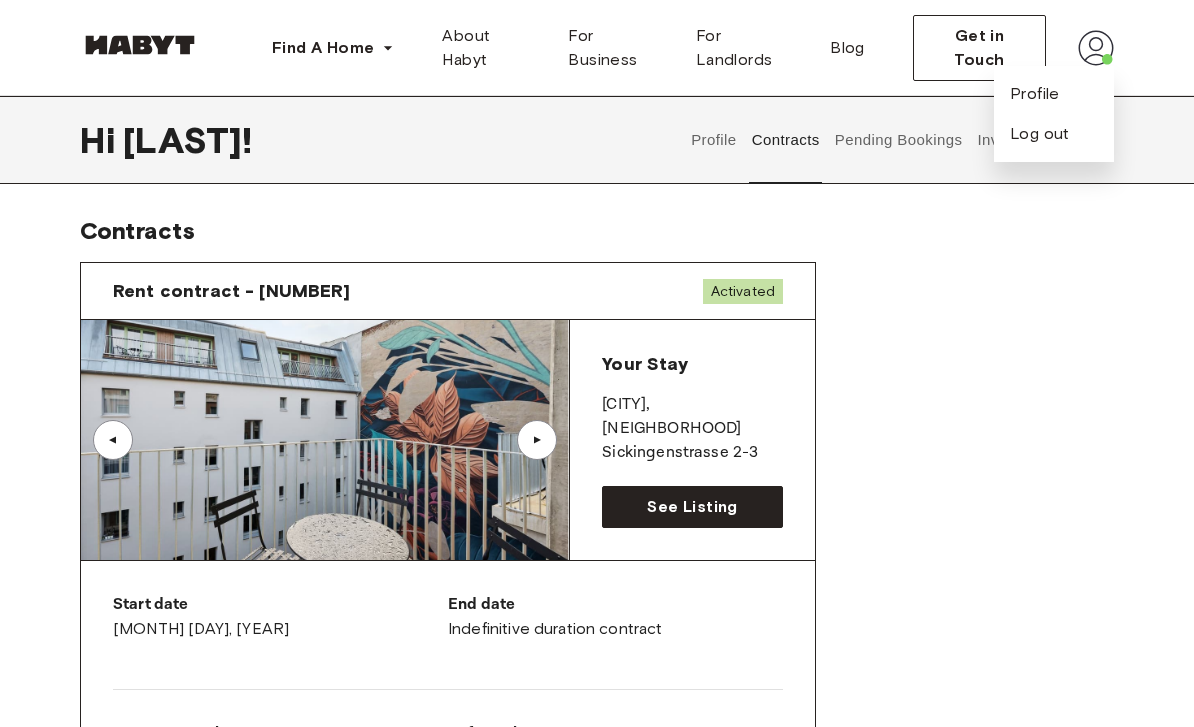 click on "▲" at bounding box center (113, 440) 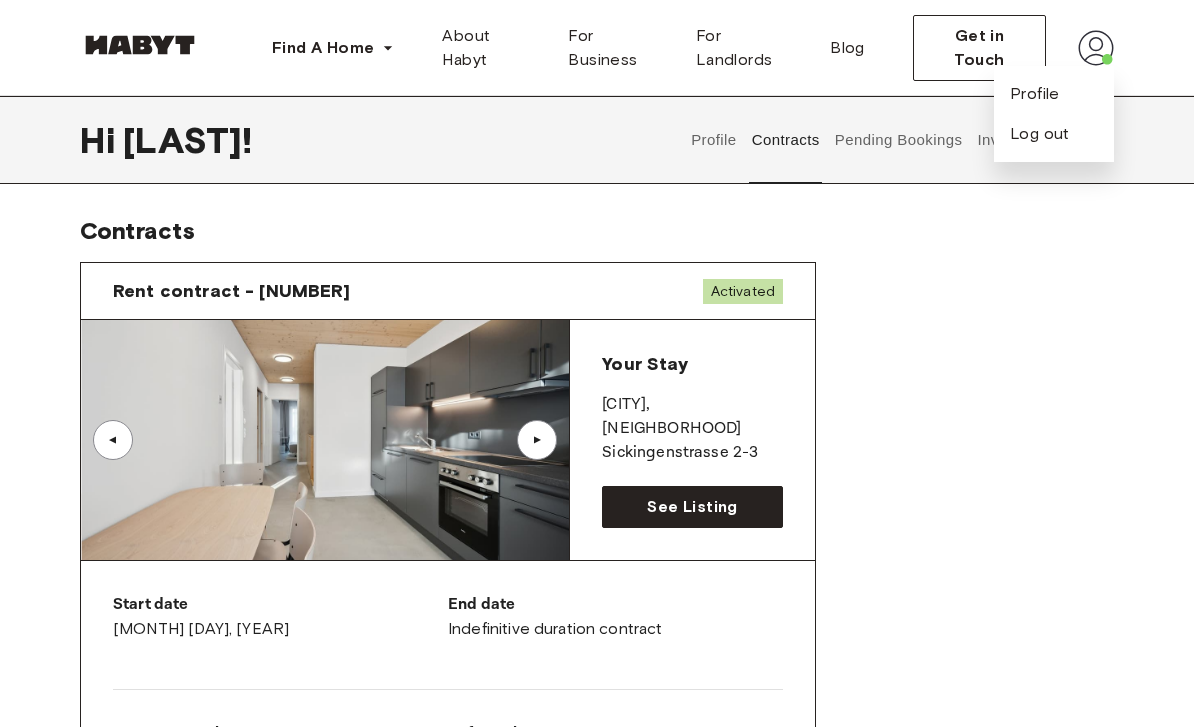 click on "▲" at bounding box center [113, 440] 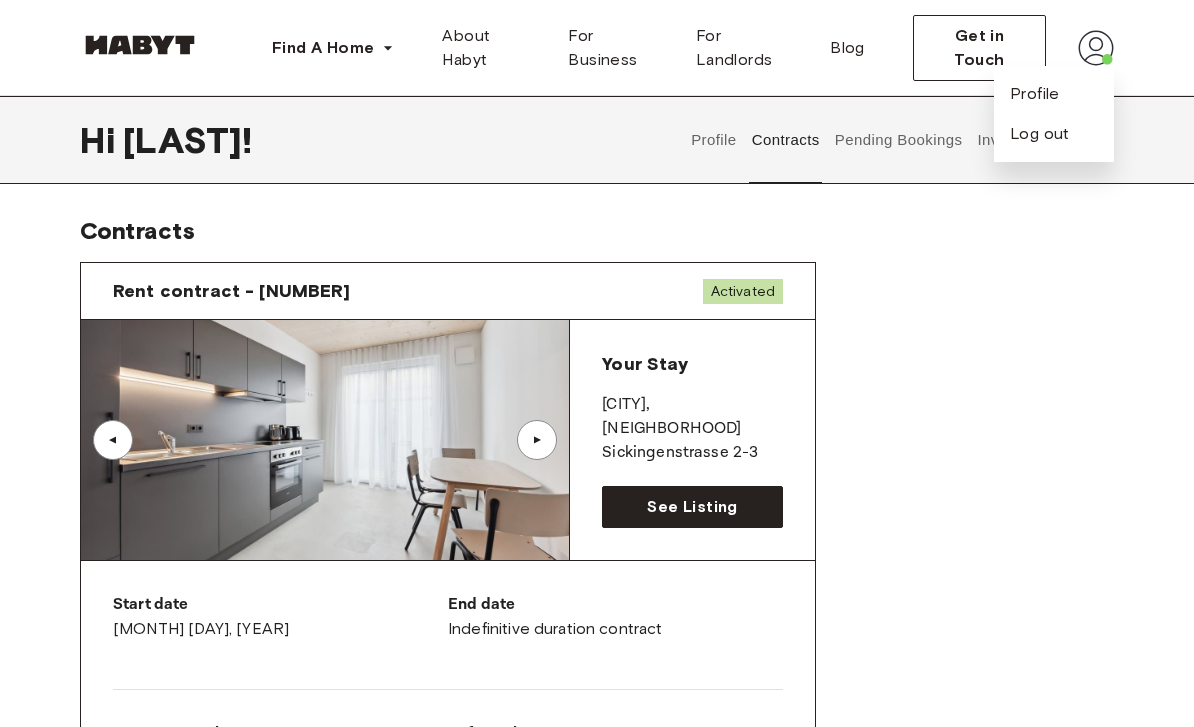 click on "▲" at bounding box center [113, 440] 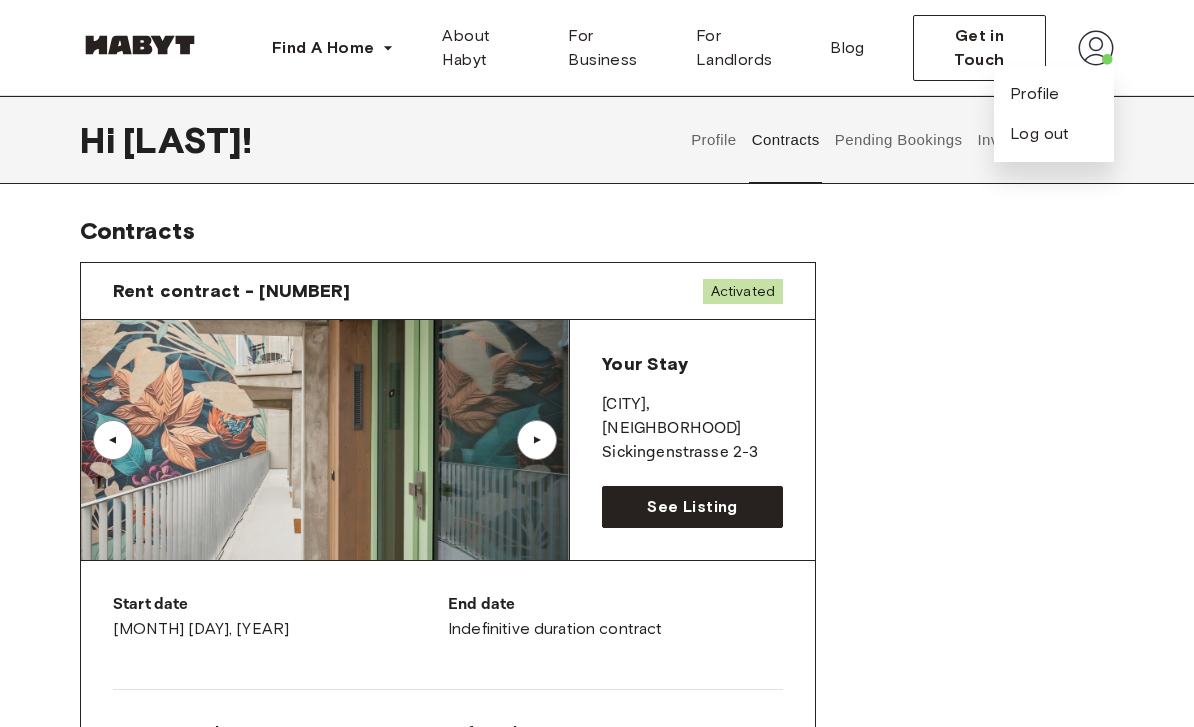 click on "▲" at bounding box center (113, 440) 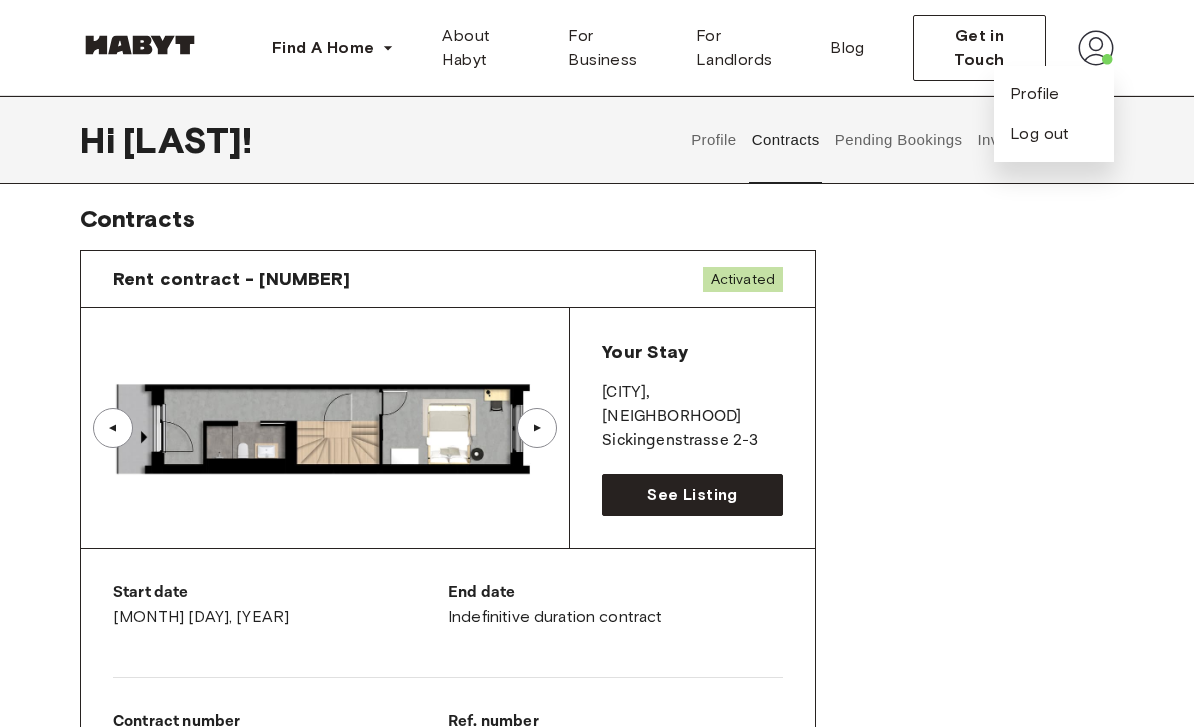 scroll, scrollTop: 0, scrollLeft: 0, axis: both 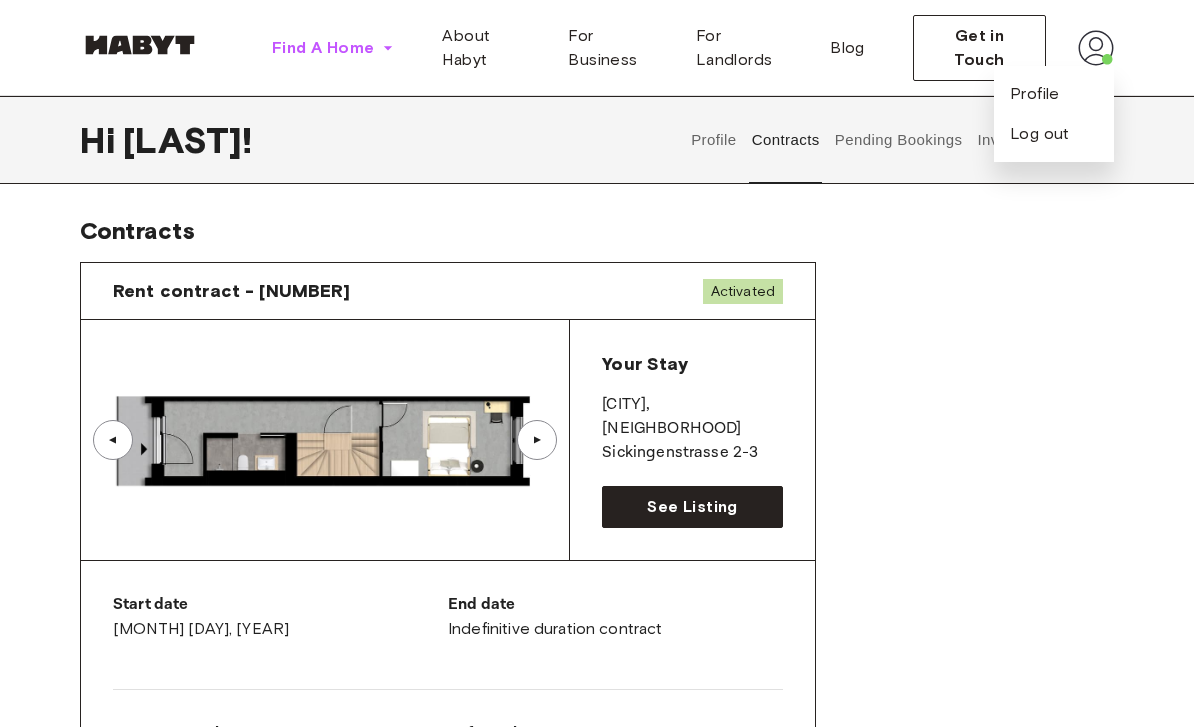 click on "Find A Home" at bounding box center [323, 48] 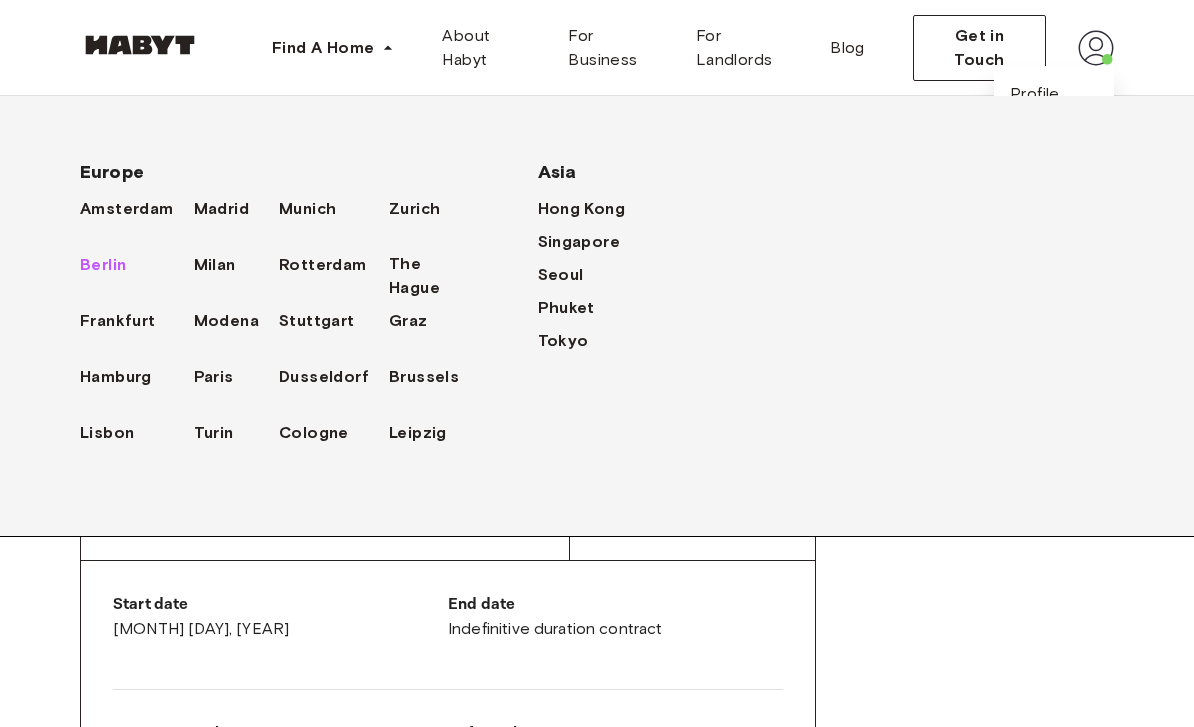 click on "Berlin" at bounding box center (103, 265) 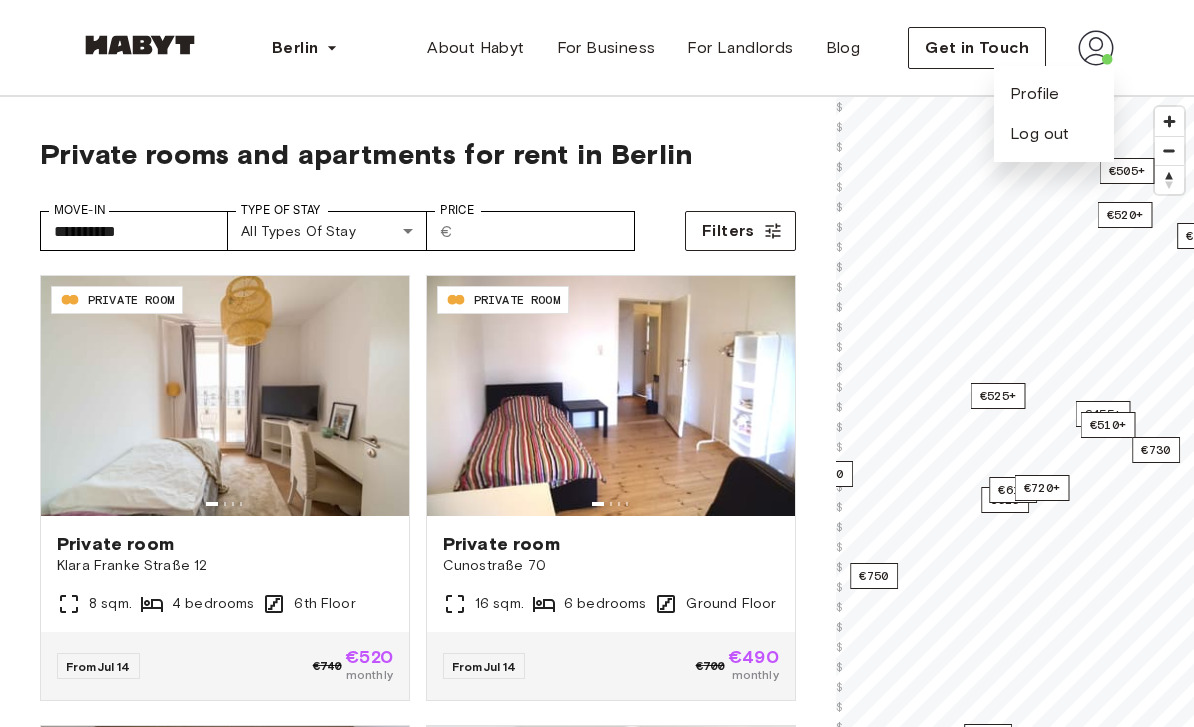 click on "€525+" at bounding box center (997, 396) 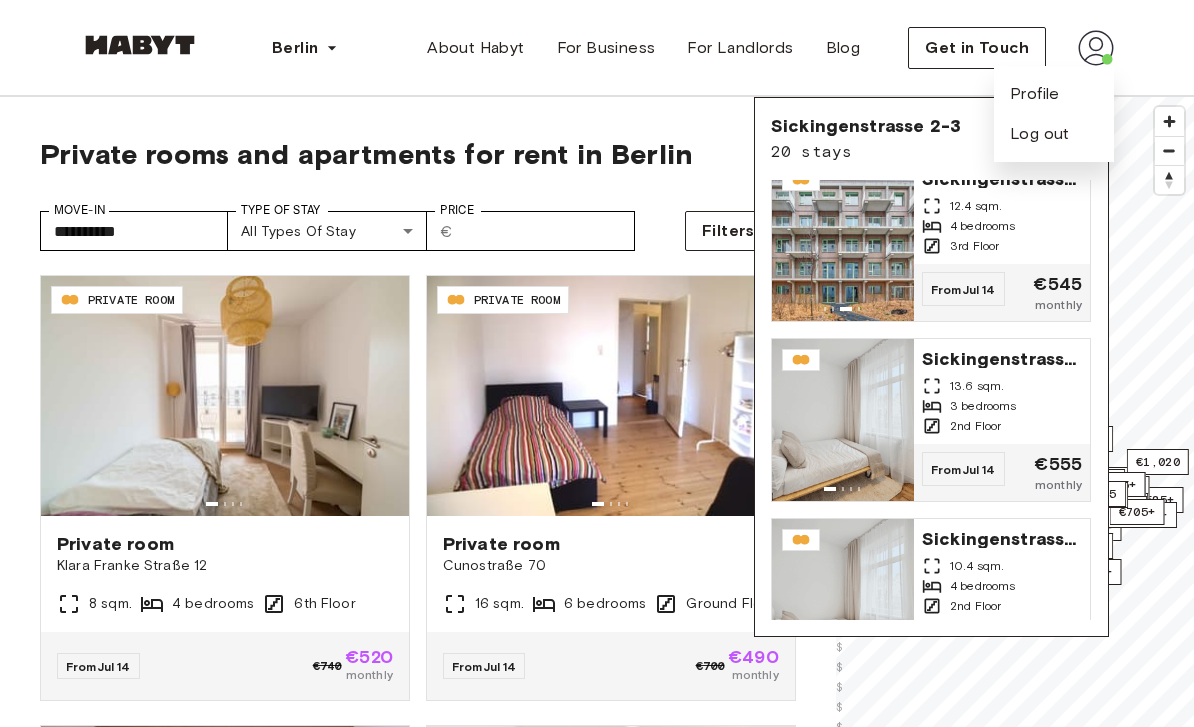 scroll, scrollTop: 378, scrollLeft: 0, axis: vertical 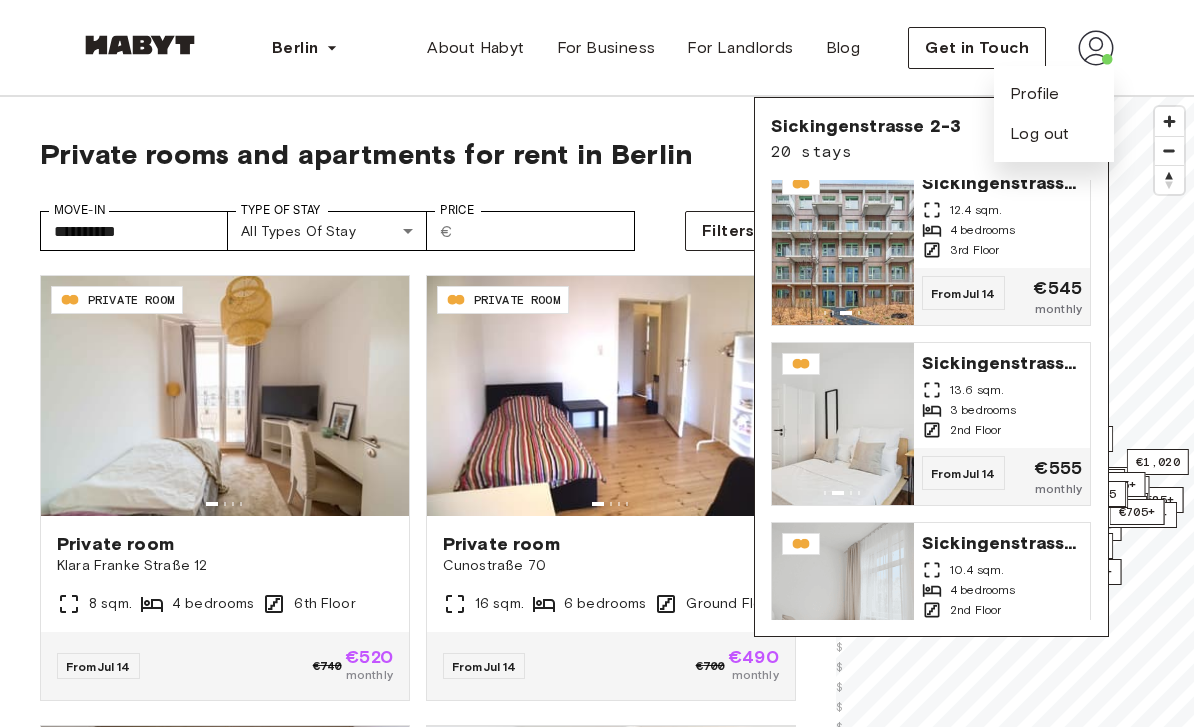 click at bounding box center [843, 424] 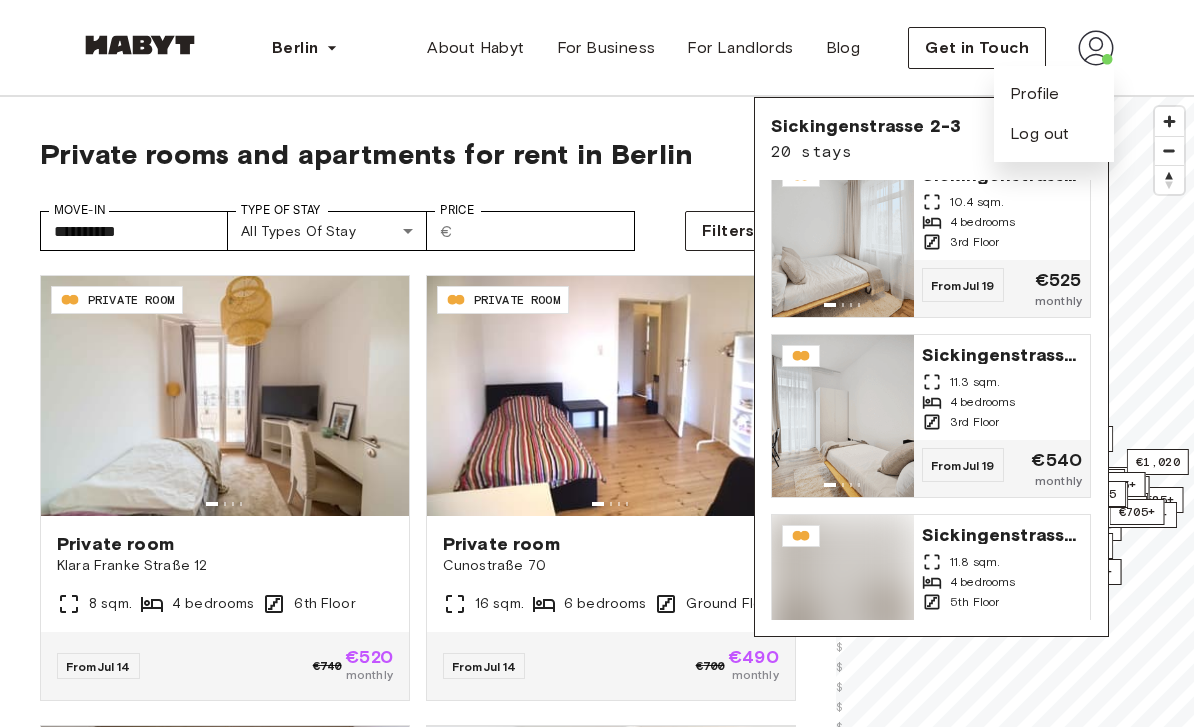 scroll, scrollTop: 1084, scrollLeft: 0, axis: vertical 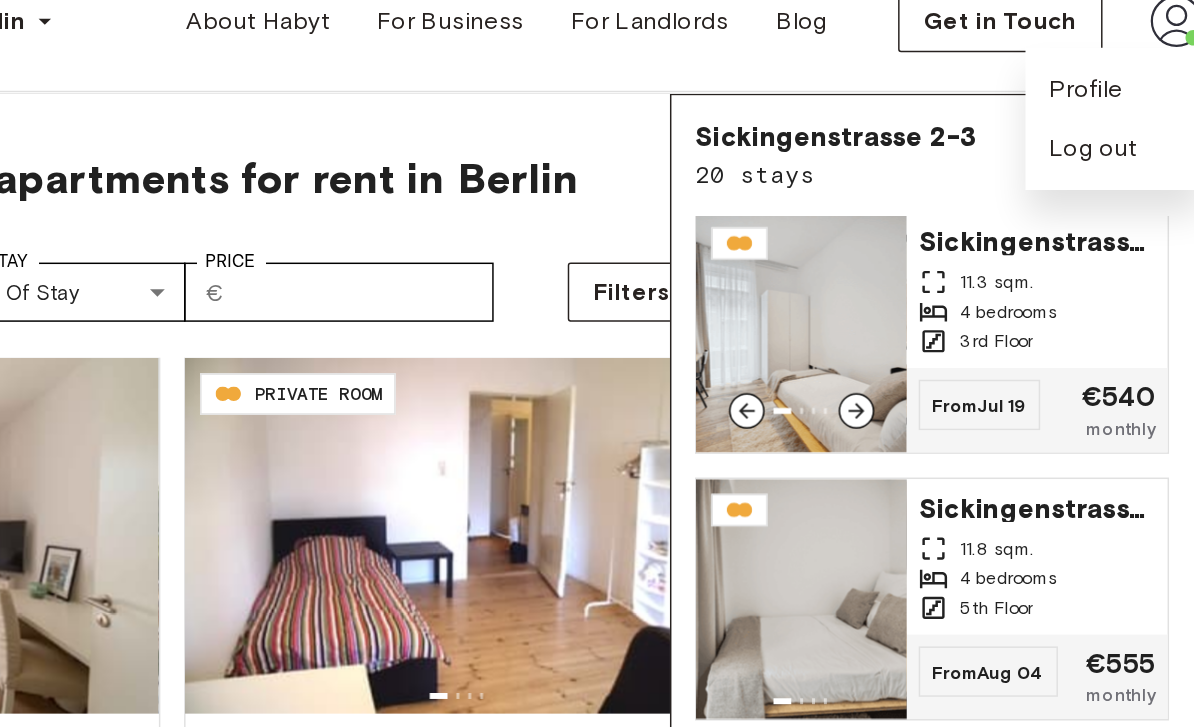 click at bounding box center (843, 258) 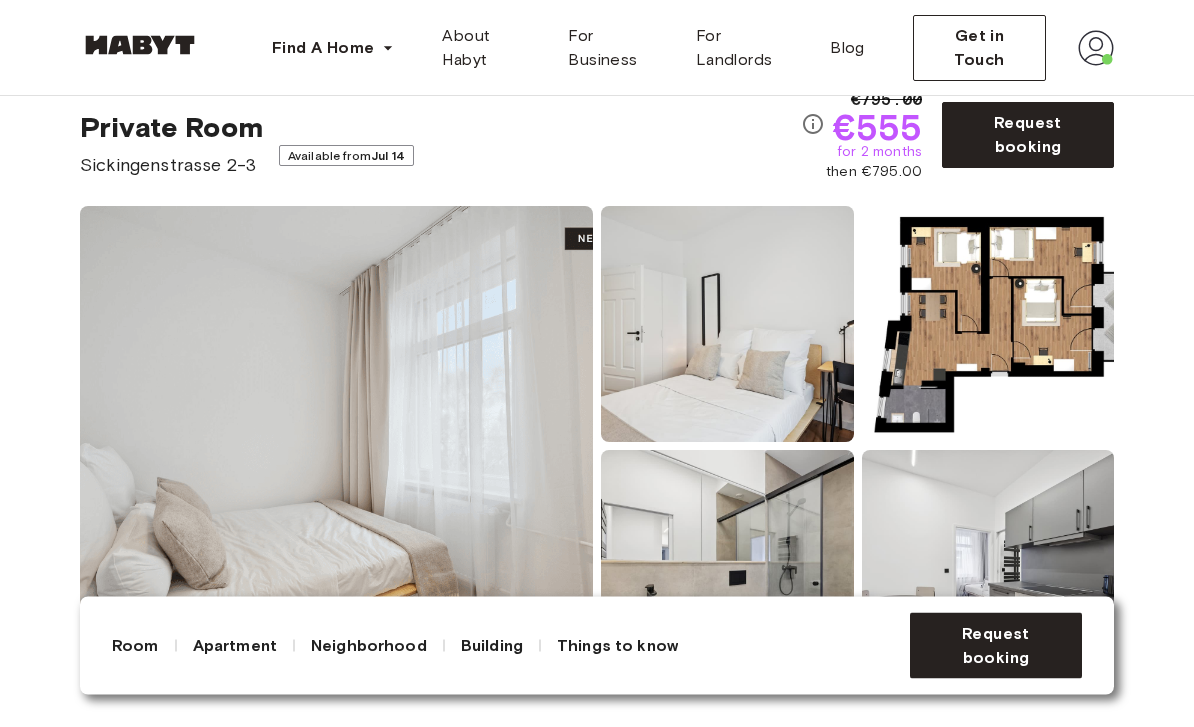 scroll, scrollTop: 74, scrollLeft: 0, axis: vertical 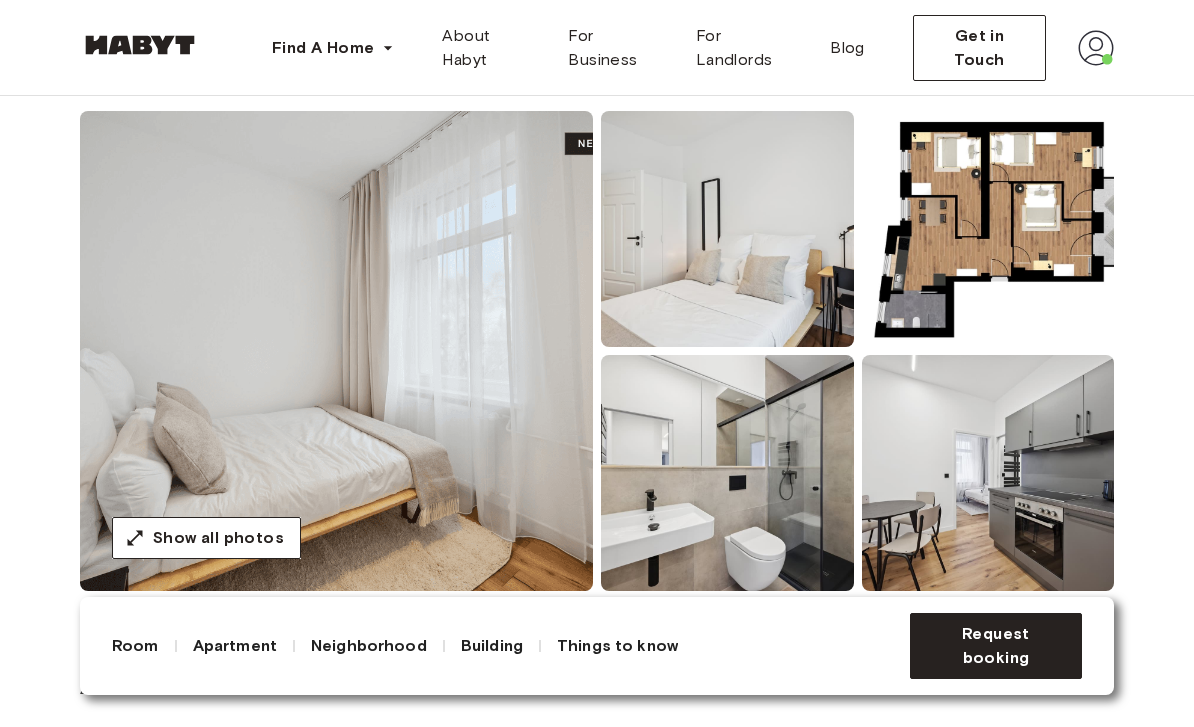 click at bounding box center [727, 229] 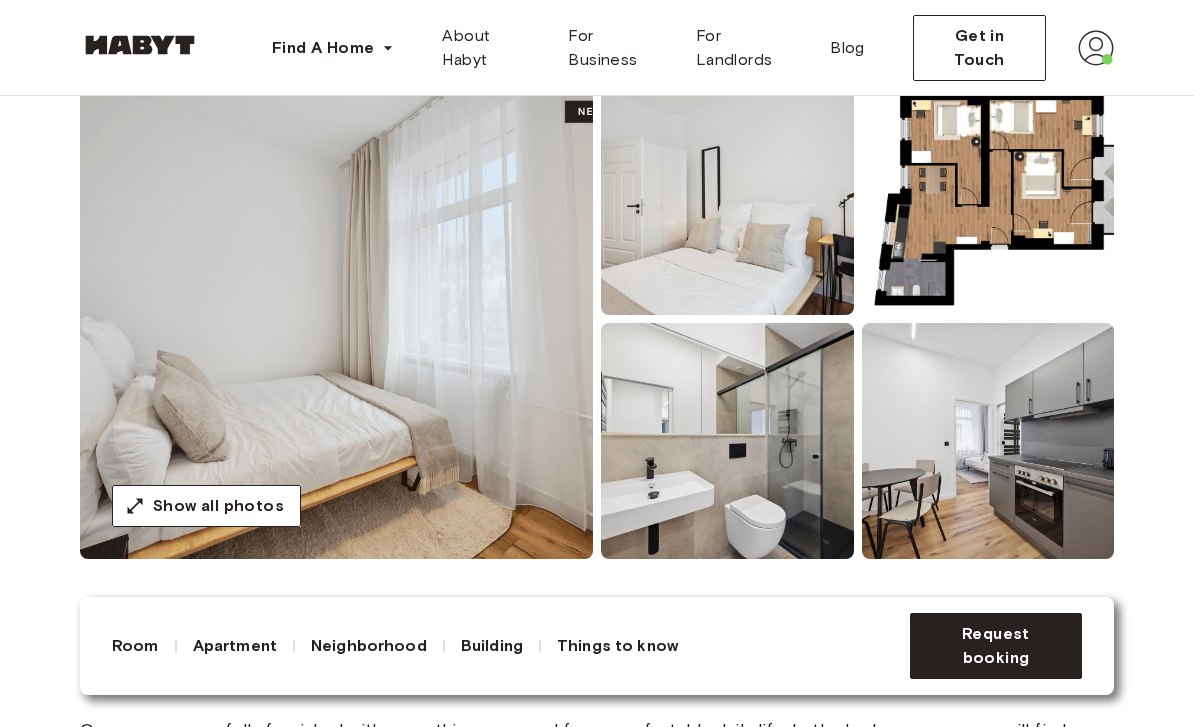 scroll, scrollTop: 190, scrollLeft: 0, axis: vertical 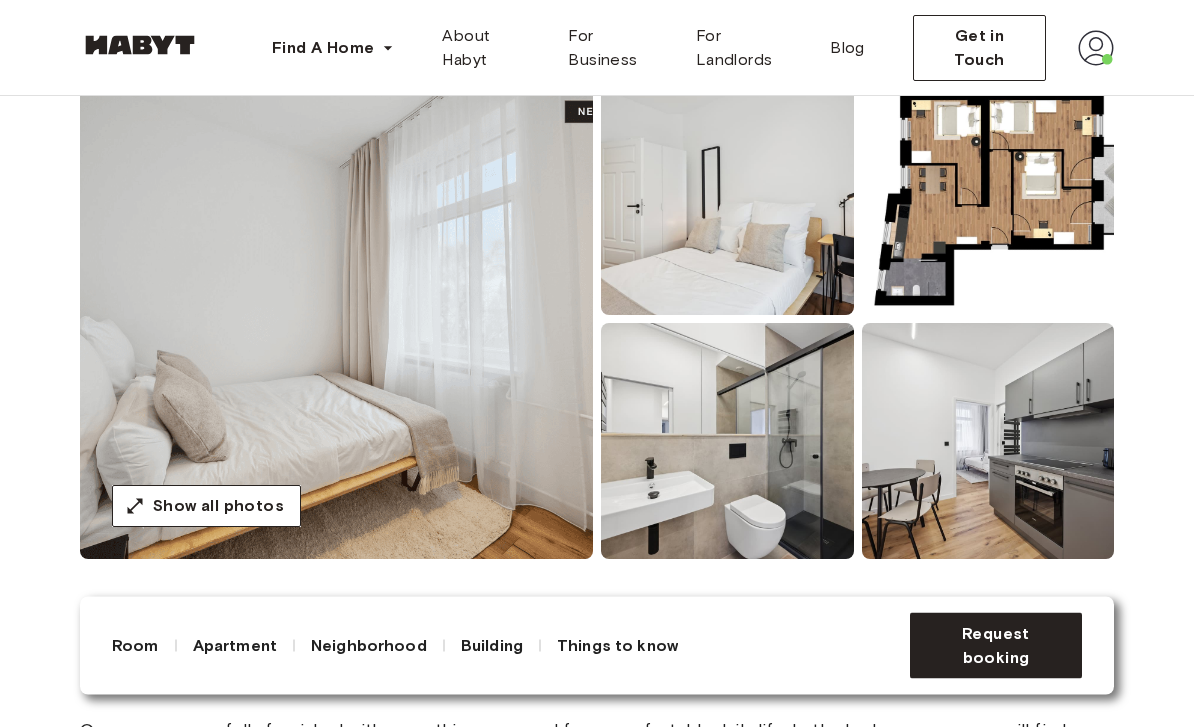 click at bounding box center (727, 198) 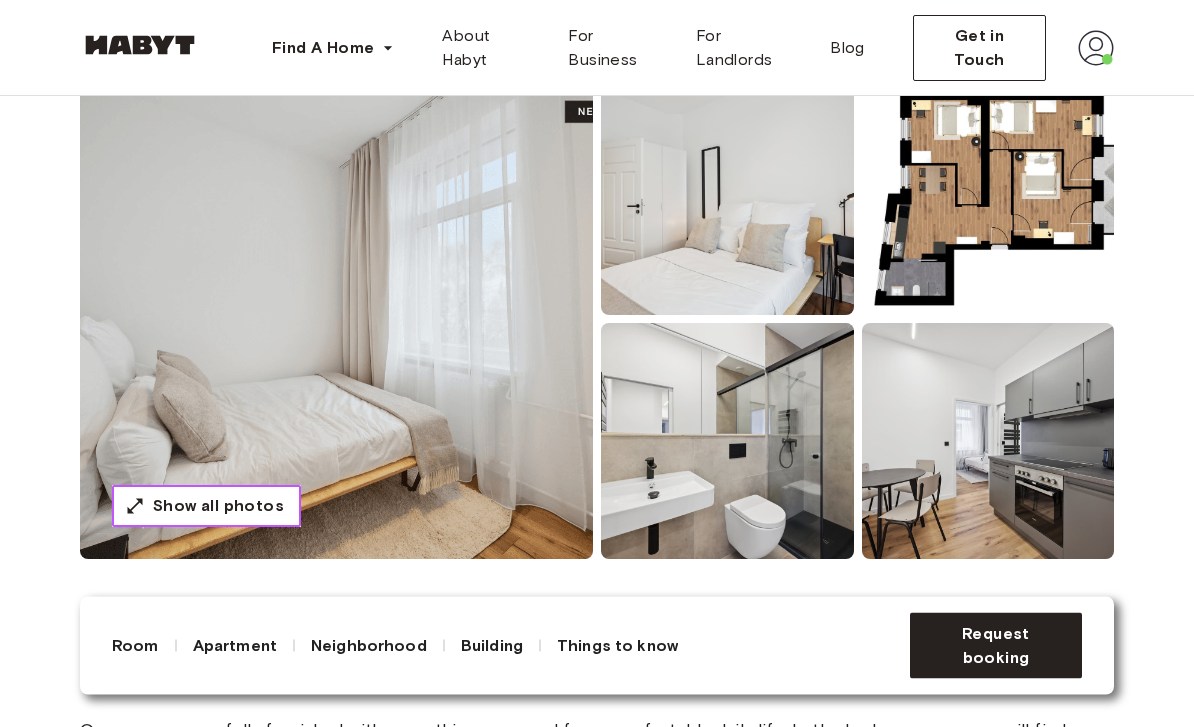 click on "Show all photos" at bounding box center [218, 507] 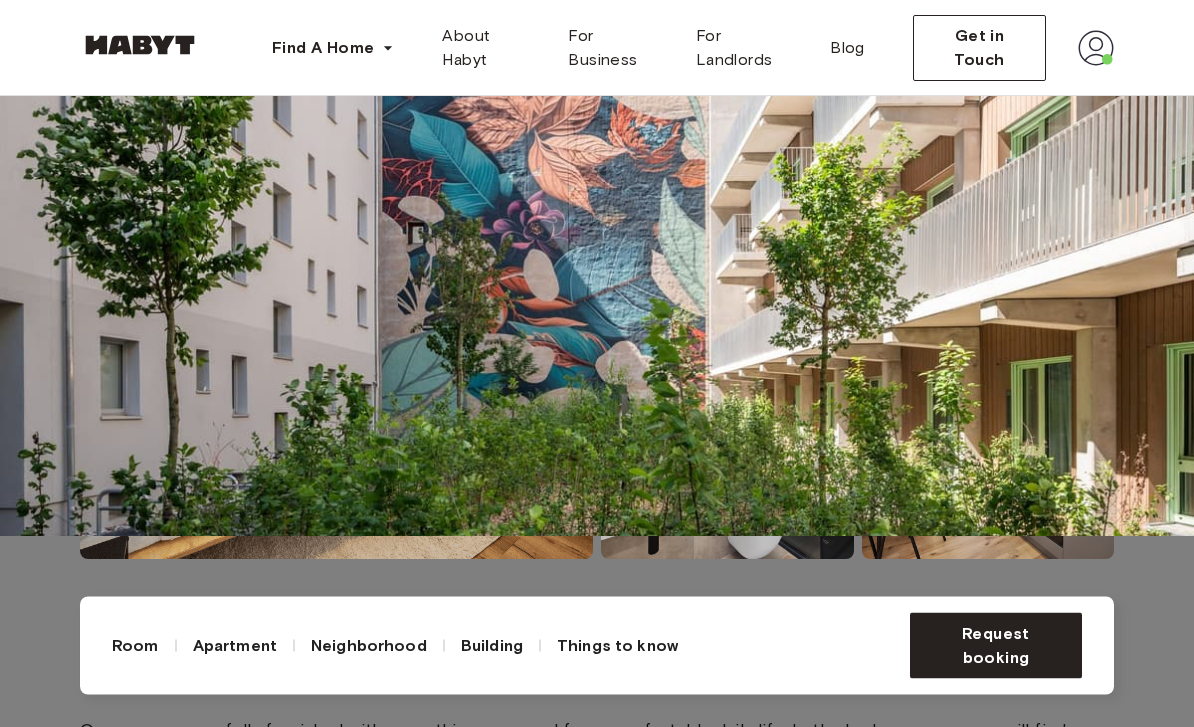 scroll, scrollTop: 191, scrollLeft: 0, axis: vertical 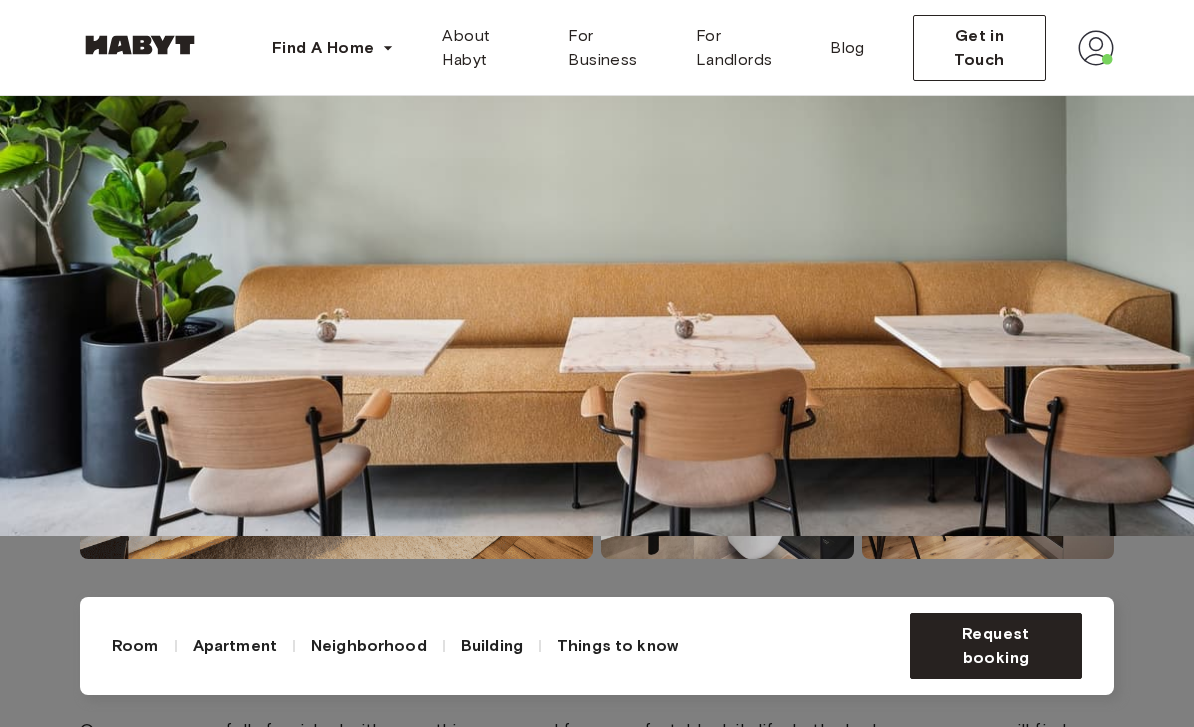 click at bounding box center (-599, 7398) 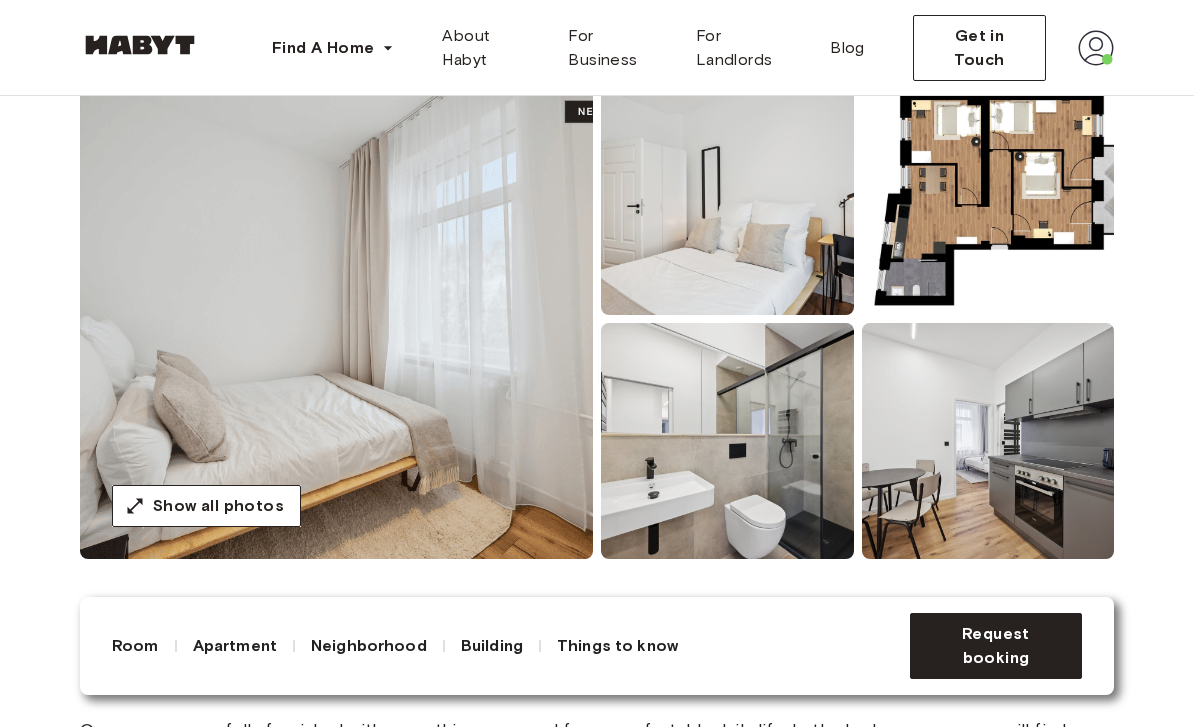 click at bounding box center [727, 197] 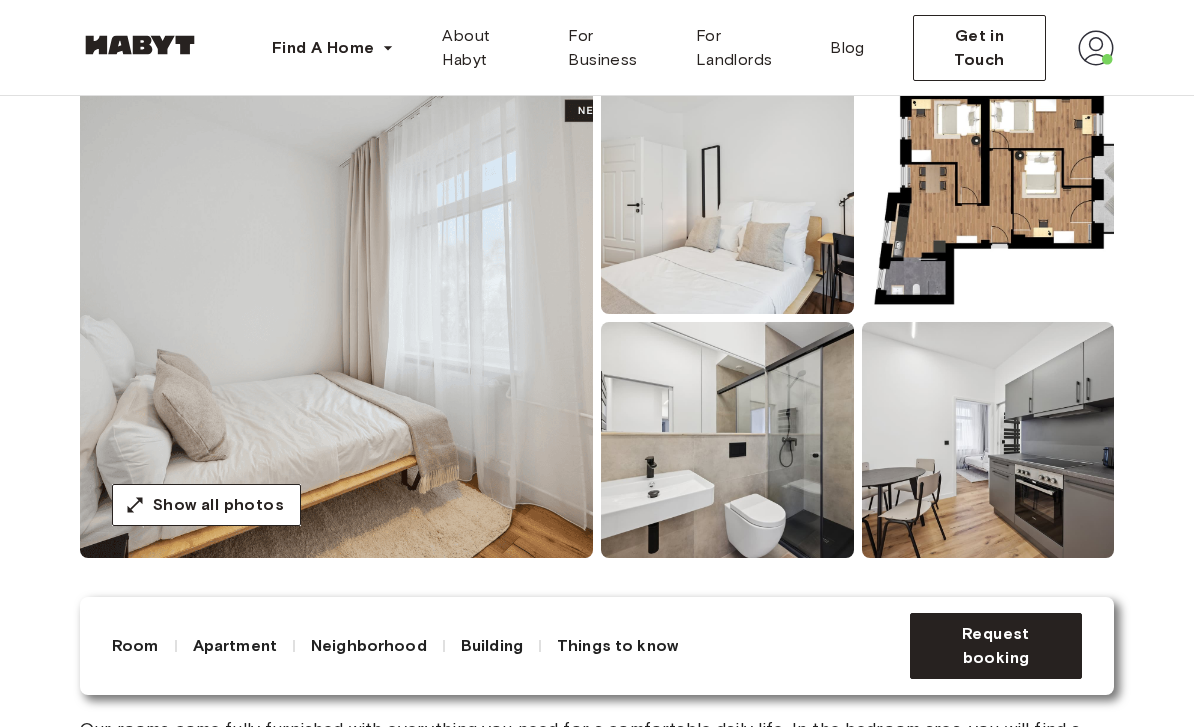 scroll, scrollTop: 191, scrollLeft: 0, axis: vertical 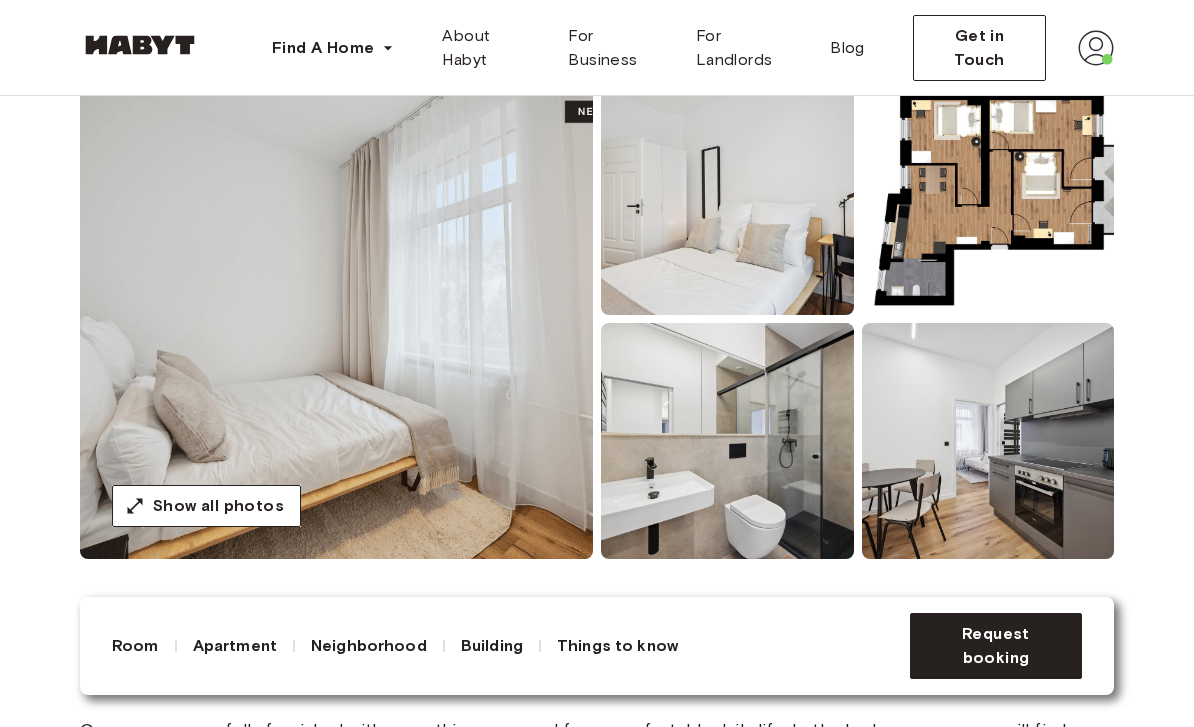 click at bounding box center [988, 197] 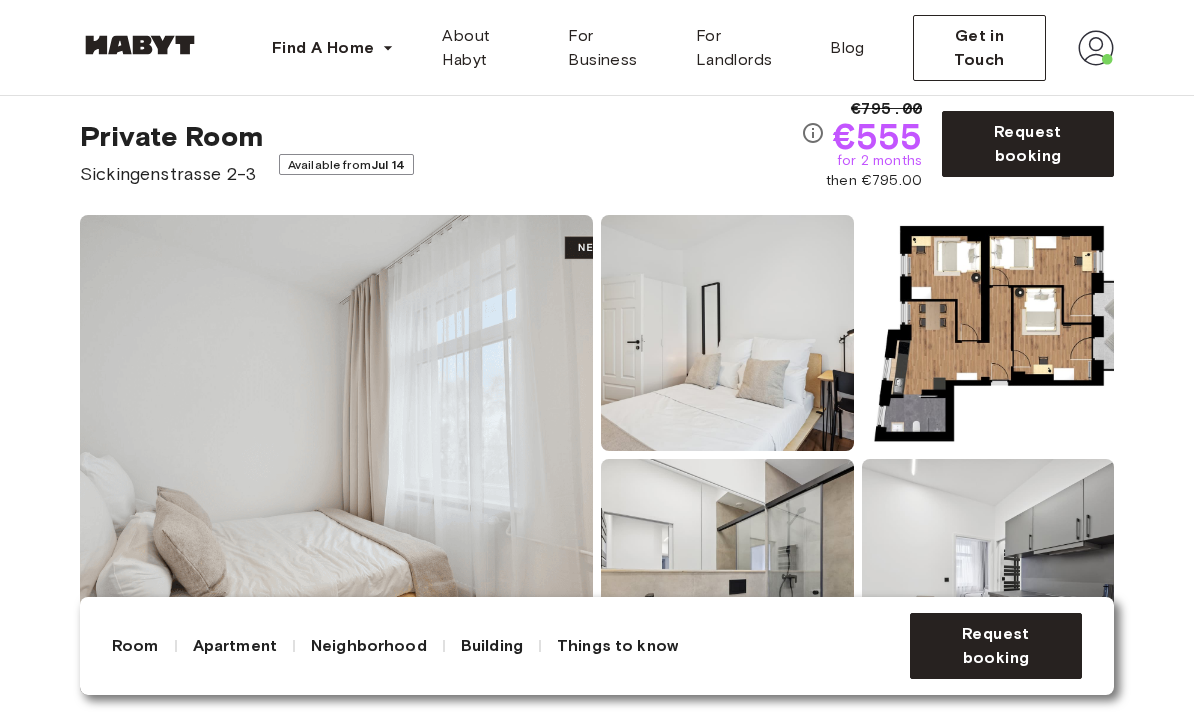 scroll, scrollTop: 0, scrollLeft: 0, axis: both 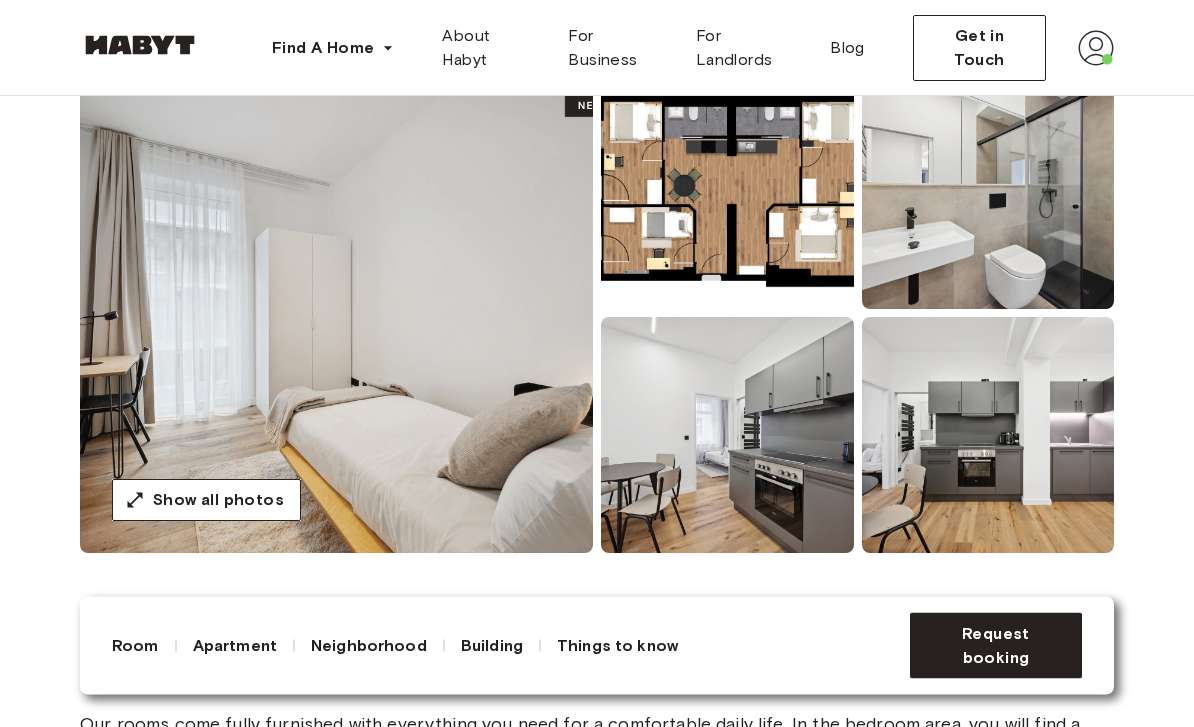 click at bounding box center (336, 314) 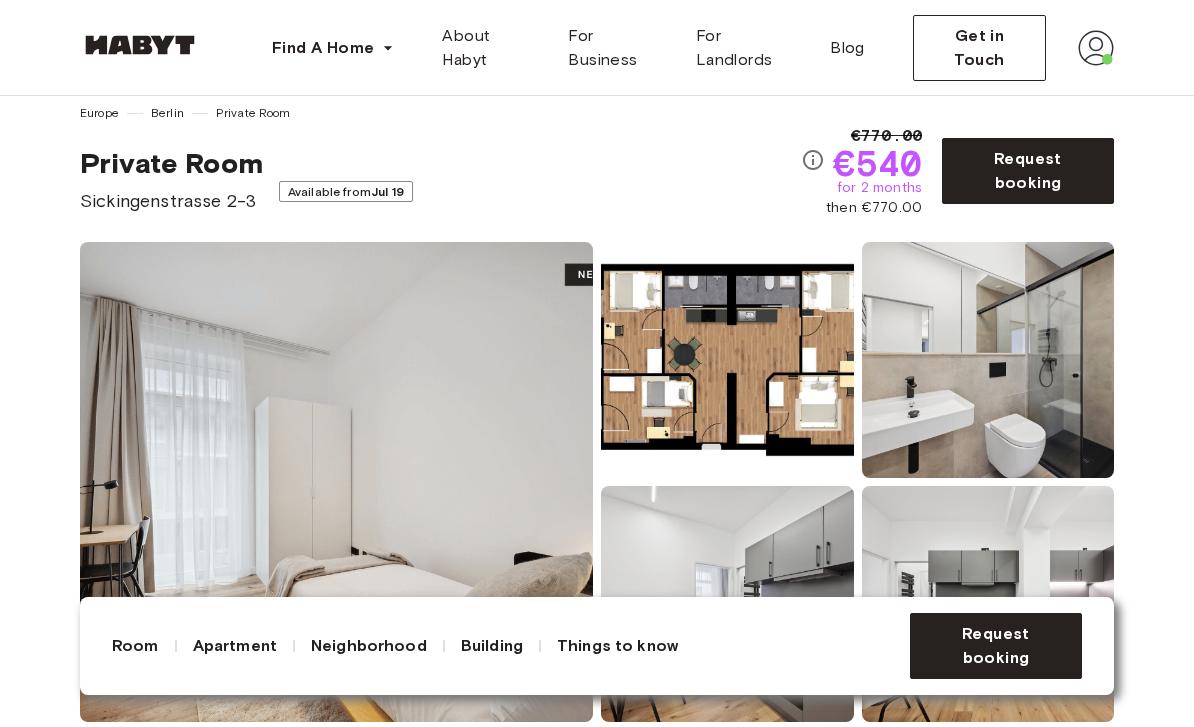 scroll, scrollTop: 0, scrollLeft: 0, axis: both 